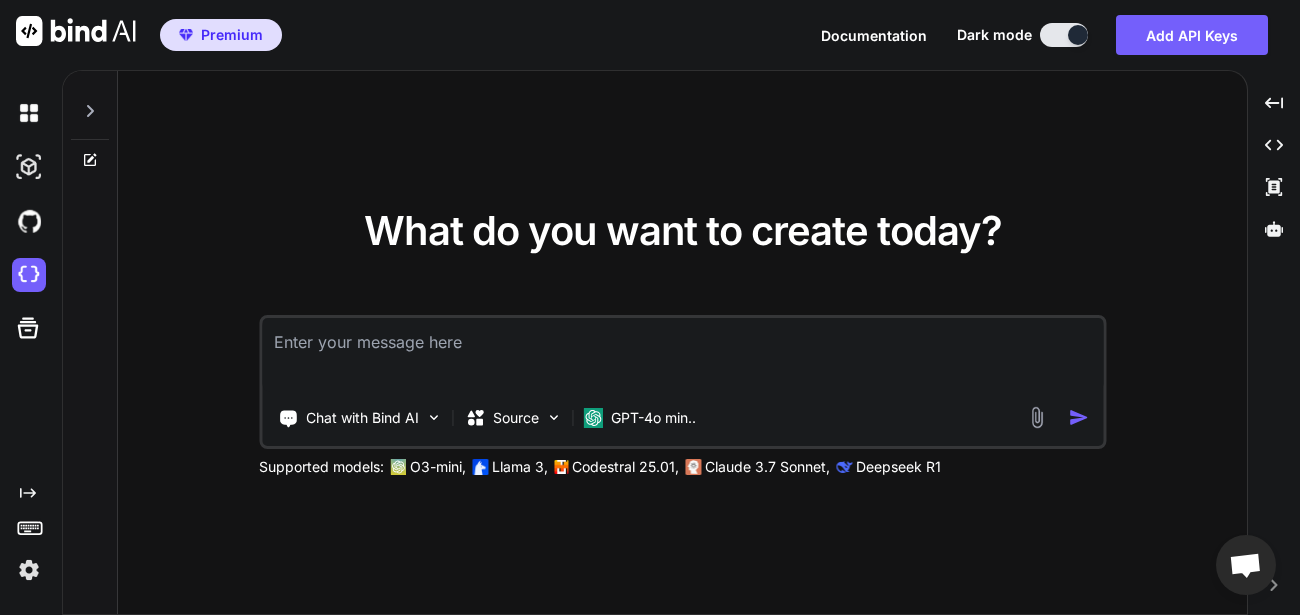 scroll, scrollTop: 0, scrollLeft: 0, axis: both 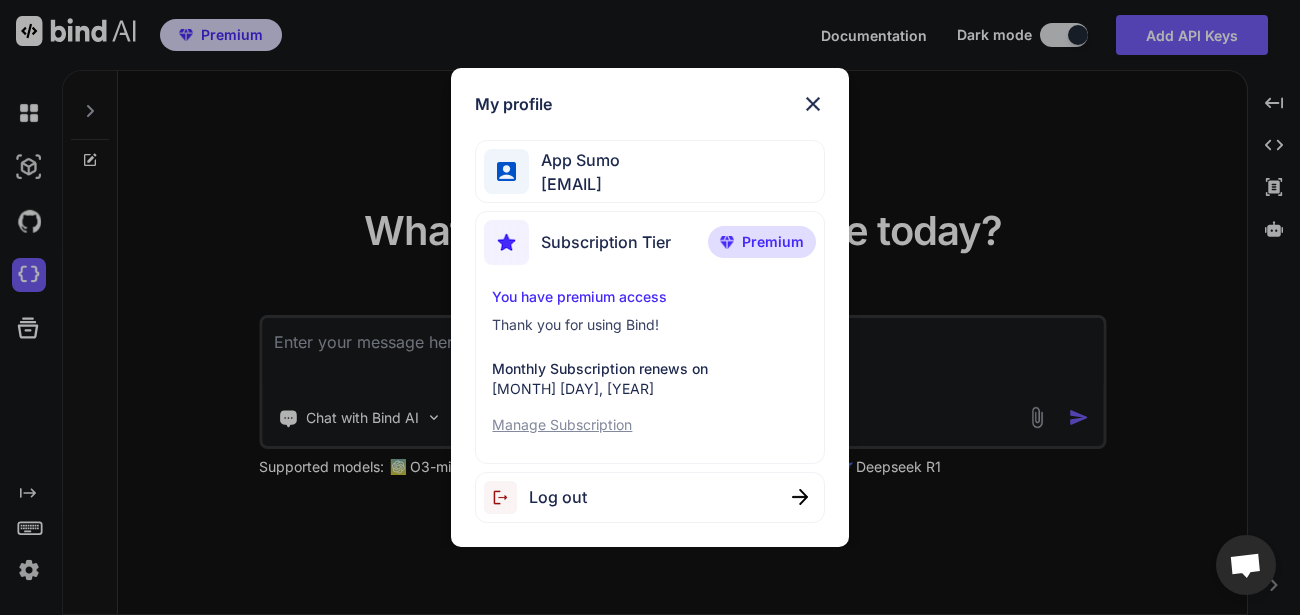 click on "Log out" at bounding box center [558, 497] 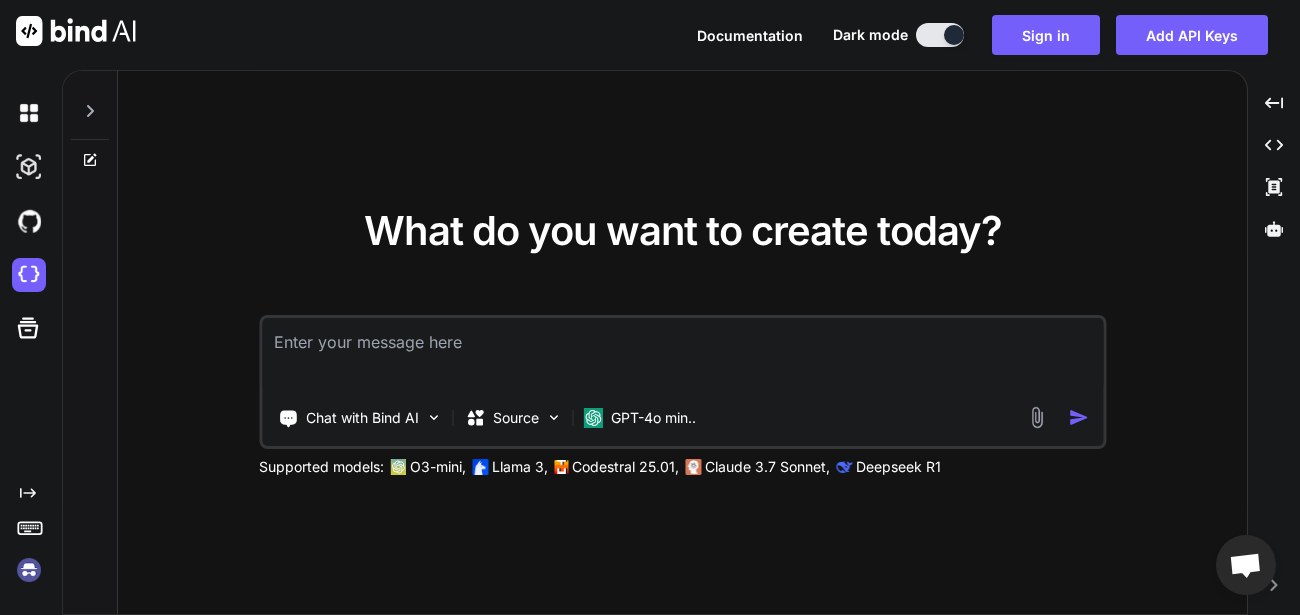 click at bounding box center (29, 570) 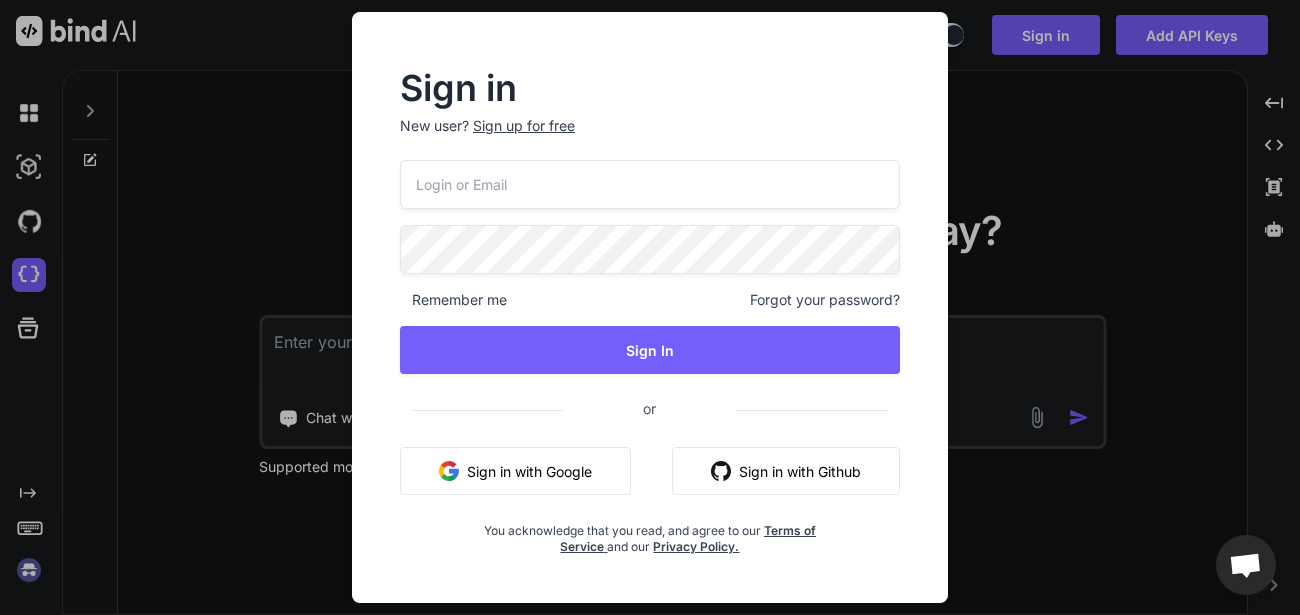 click on "Sign up for free" at bounding box center [524, 126] 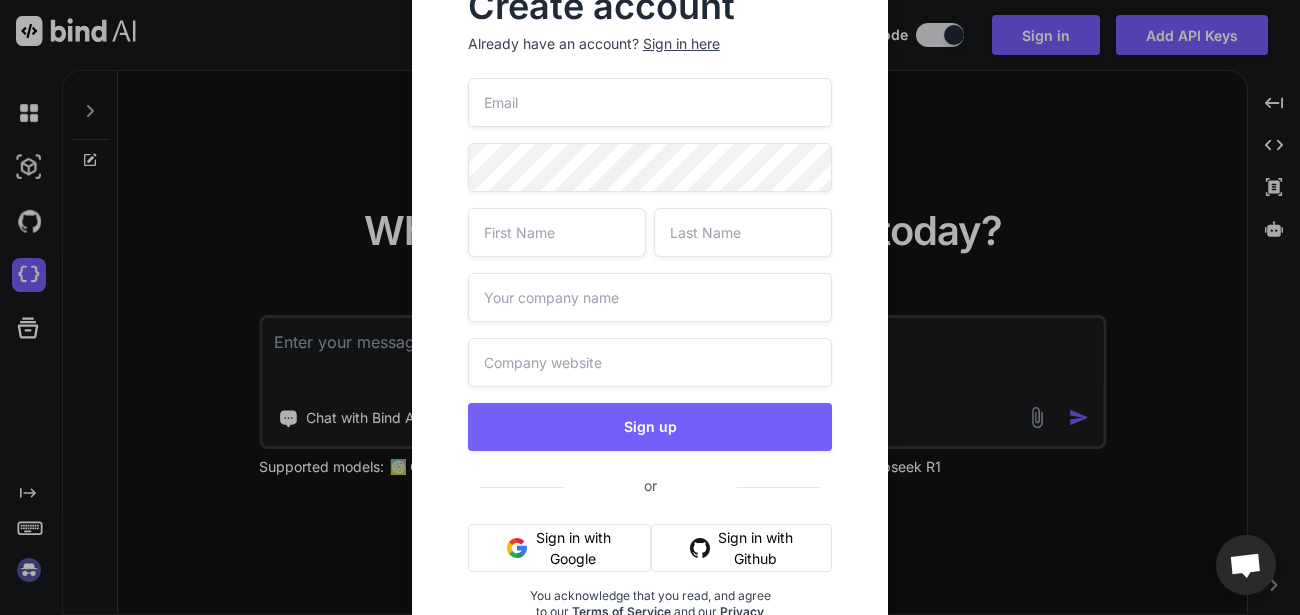 click at bounding box center (650, 102) 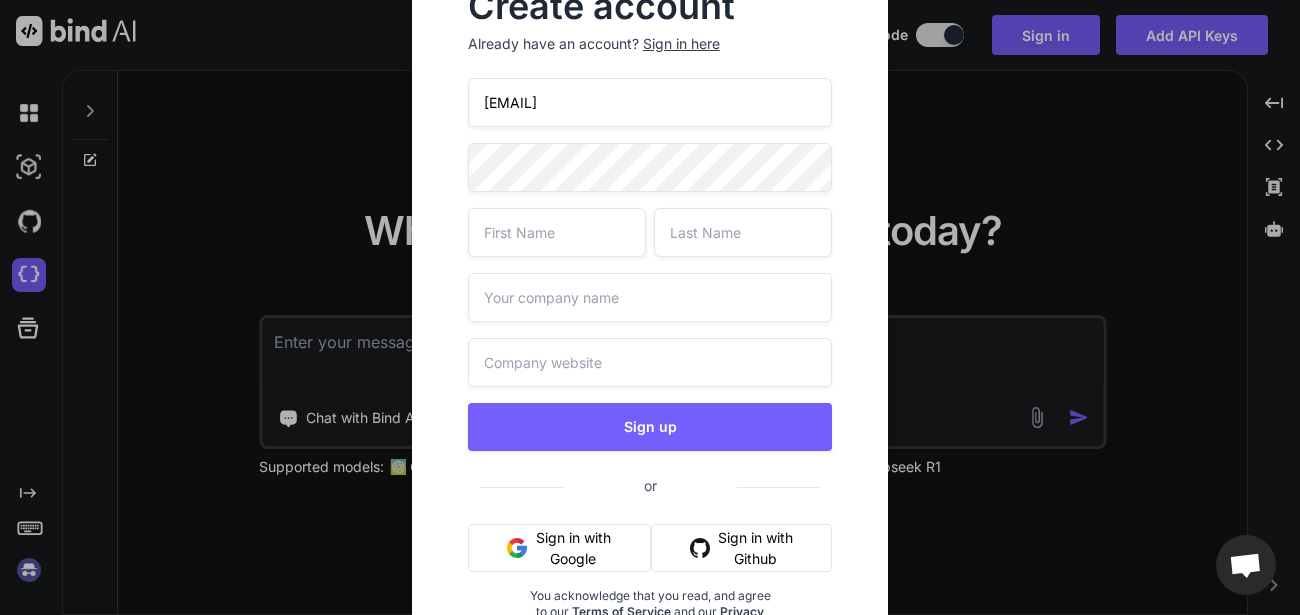 type on "[EMAIL]" 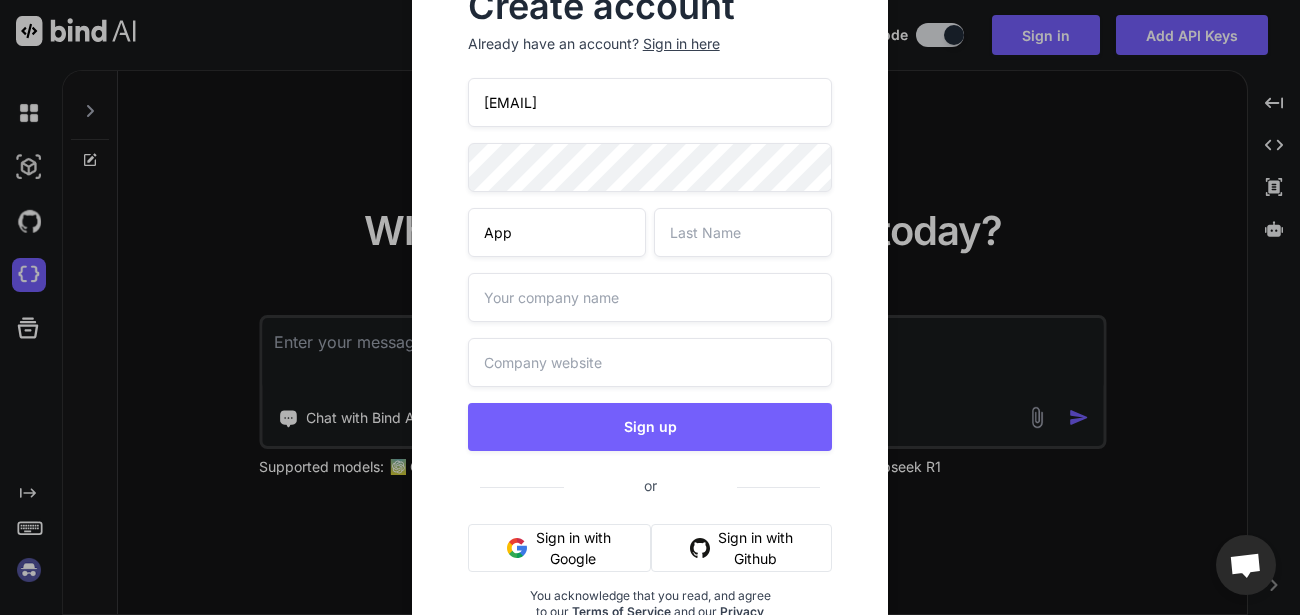 type on "App" 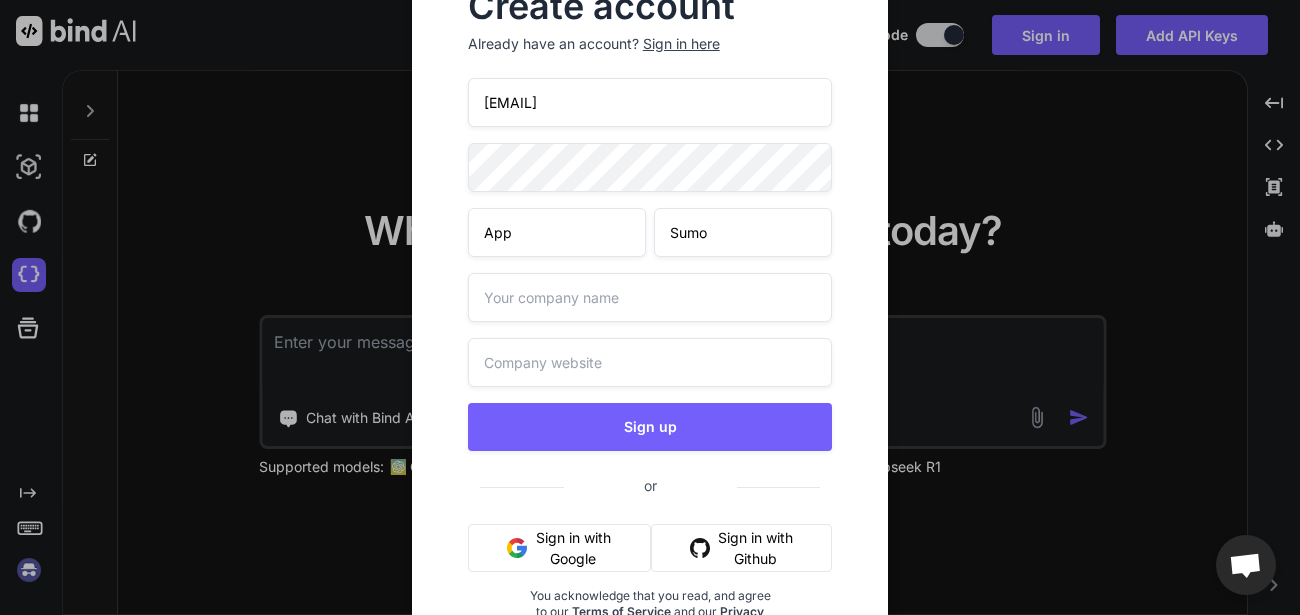type on "Sumo" 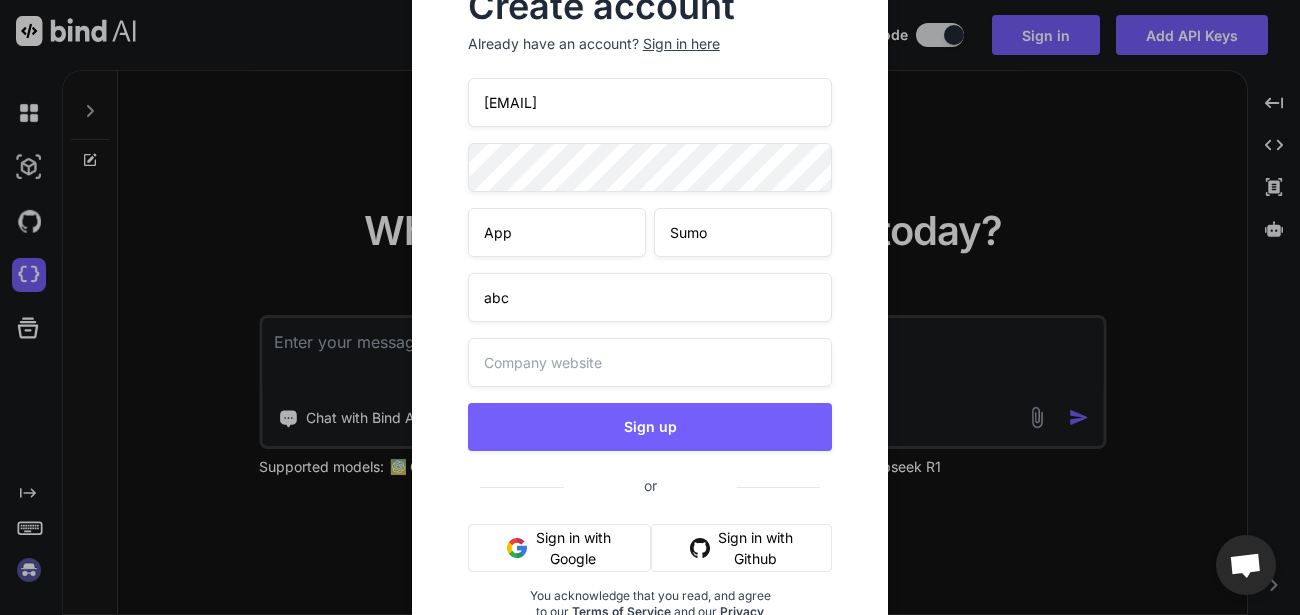 type on "abc" 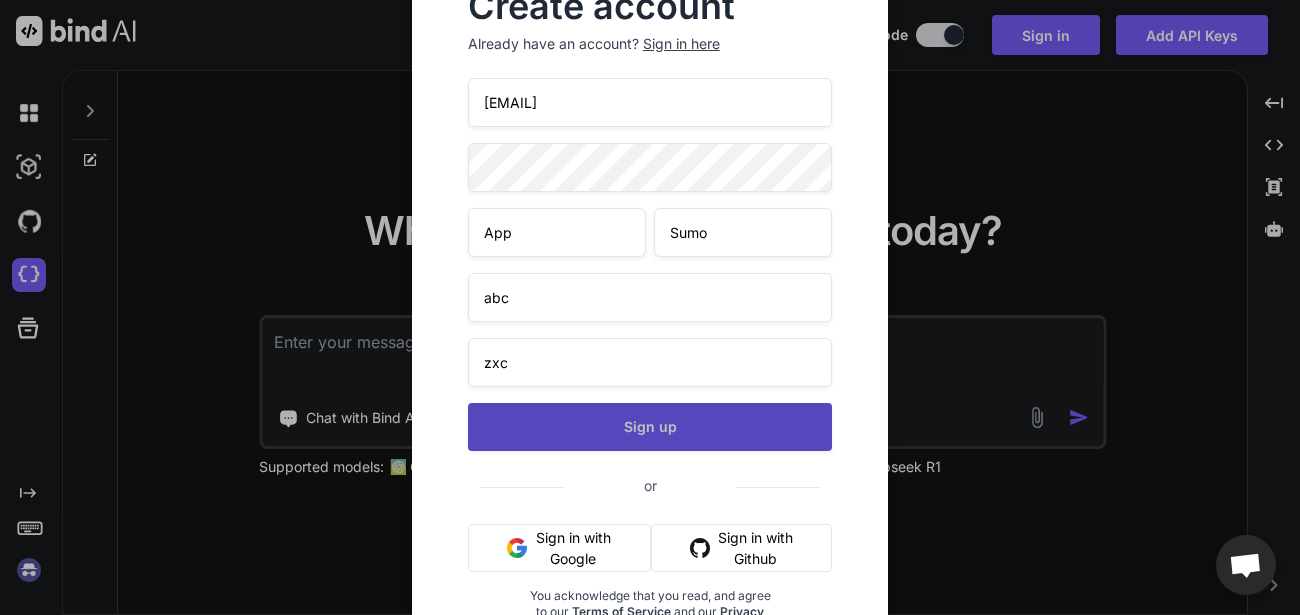 type on "zxc" 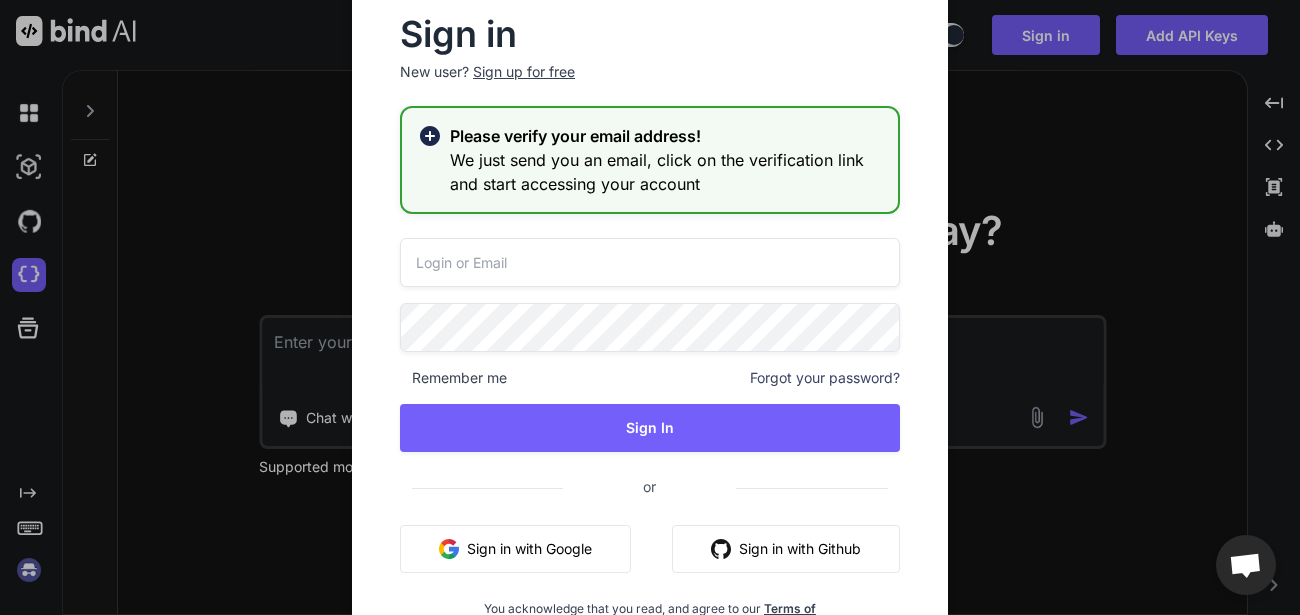 click at bounding box center (650, 262) 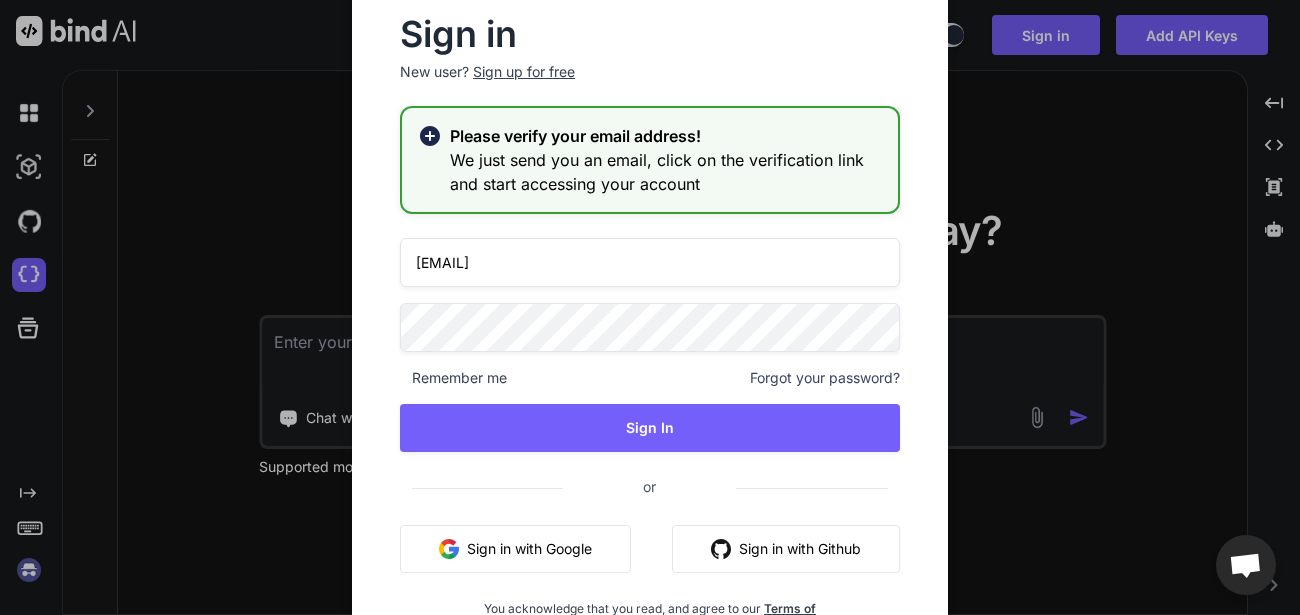 type on "appsumo_81@yopmail.com" 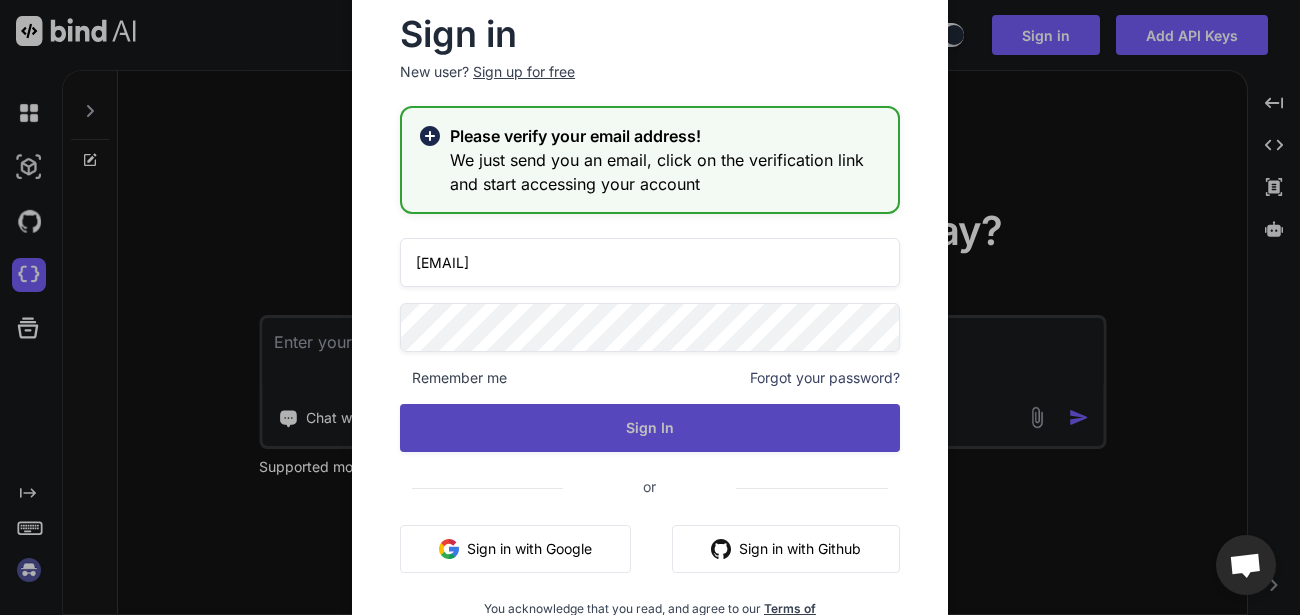 click on "Sign In" at bounding box center (650, 428) 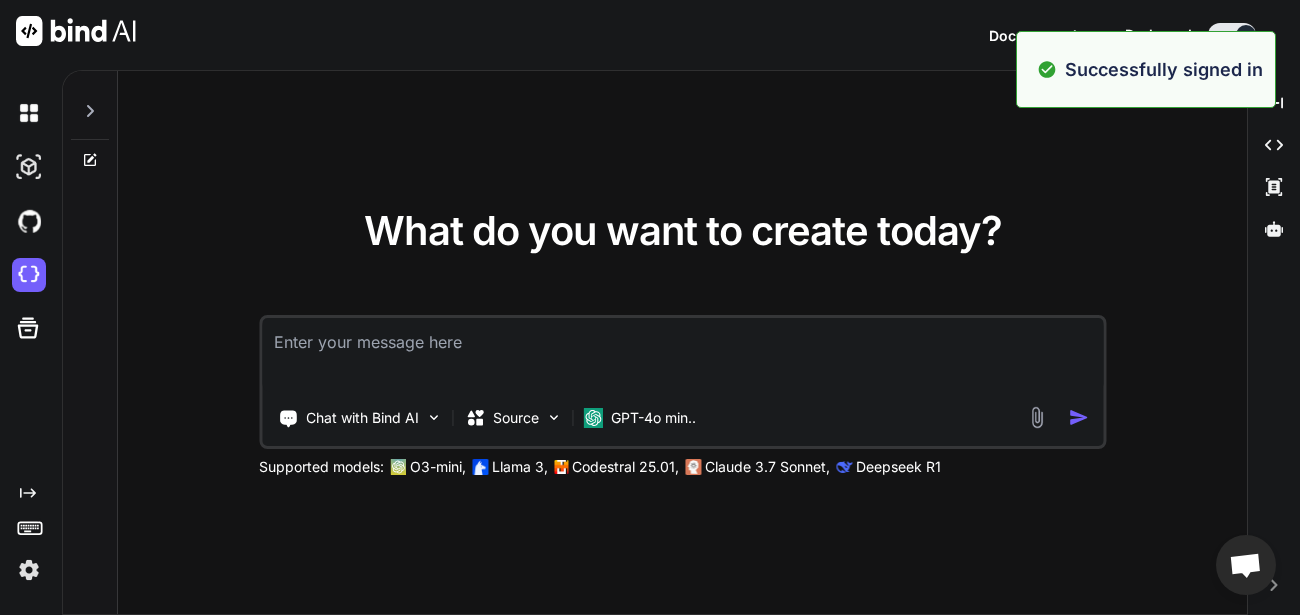 click at bounding box center [682, 355] 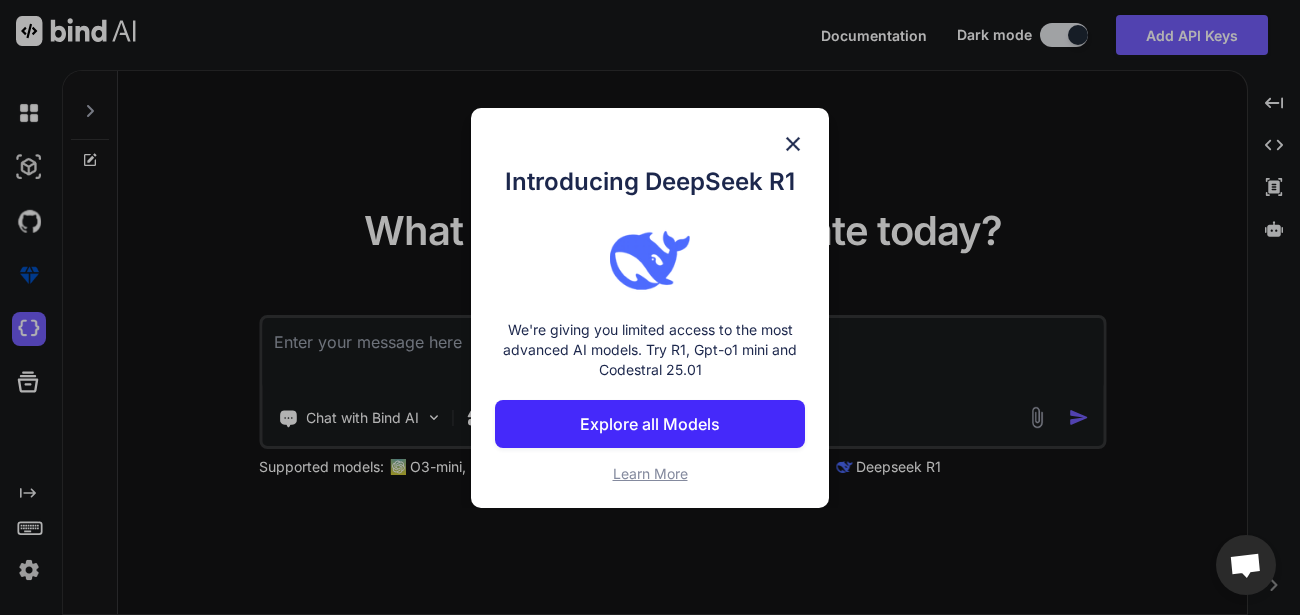 click at bounding box center [793, 144] 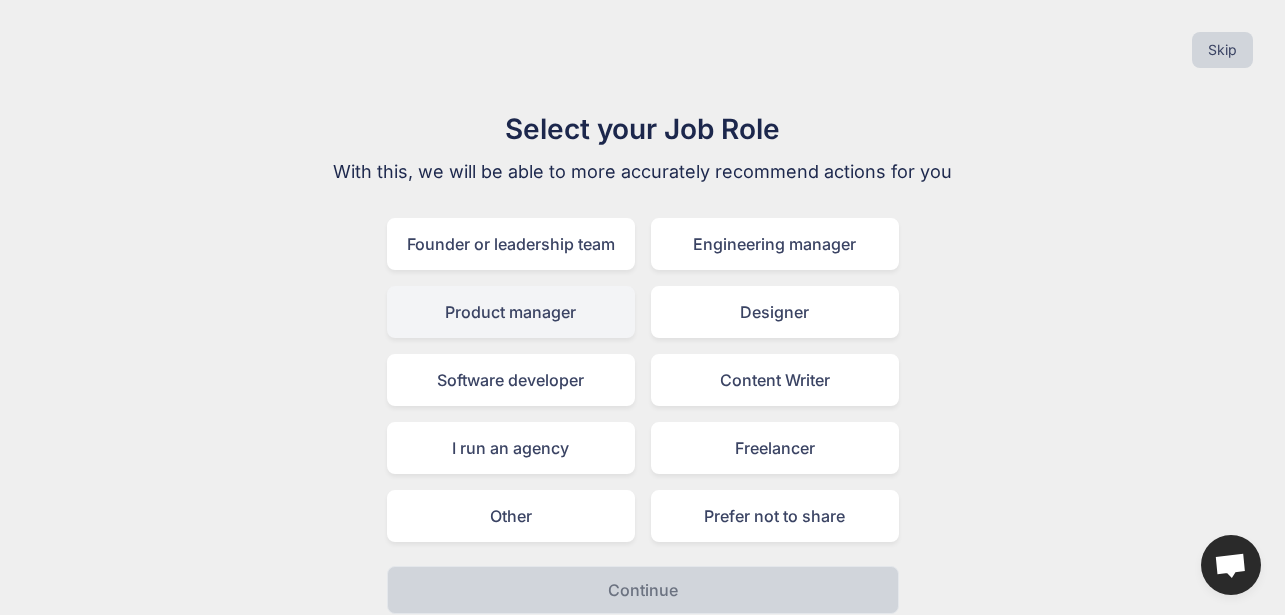 click on "Product manager" at bounding box center [511, 312] 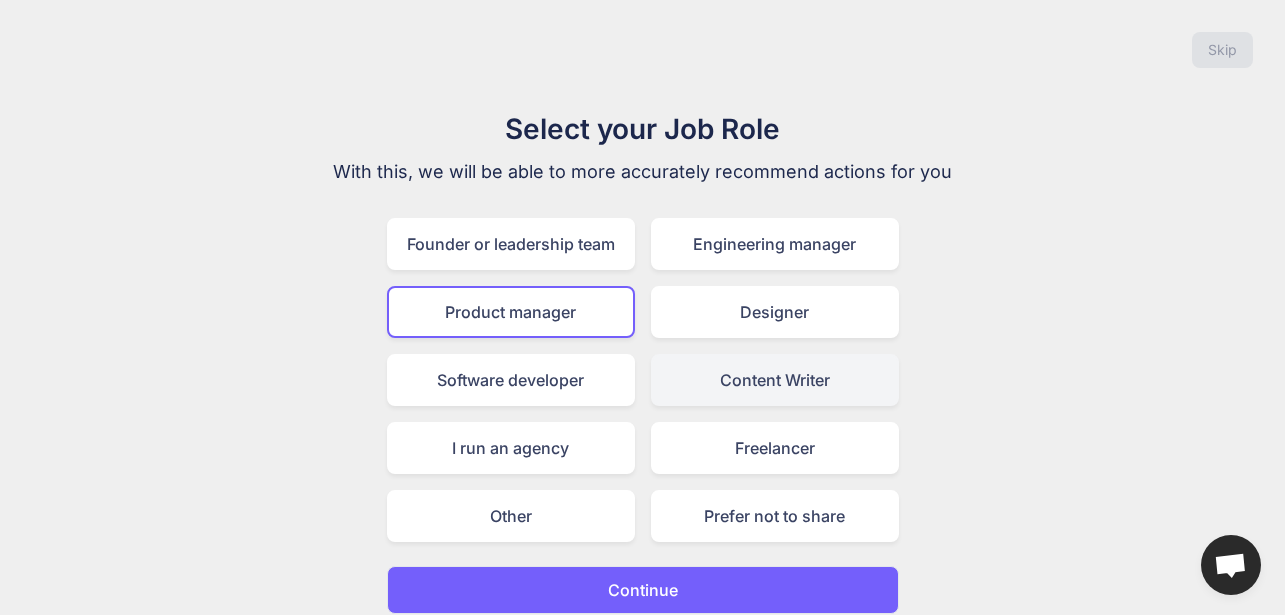 click on "Content Writer" at bounding box center (775, 380) 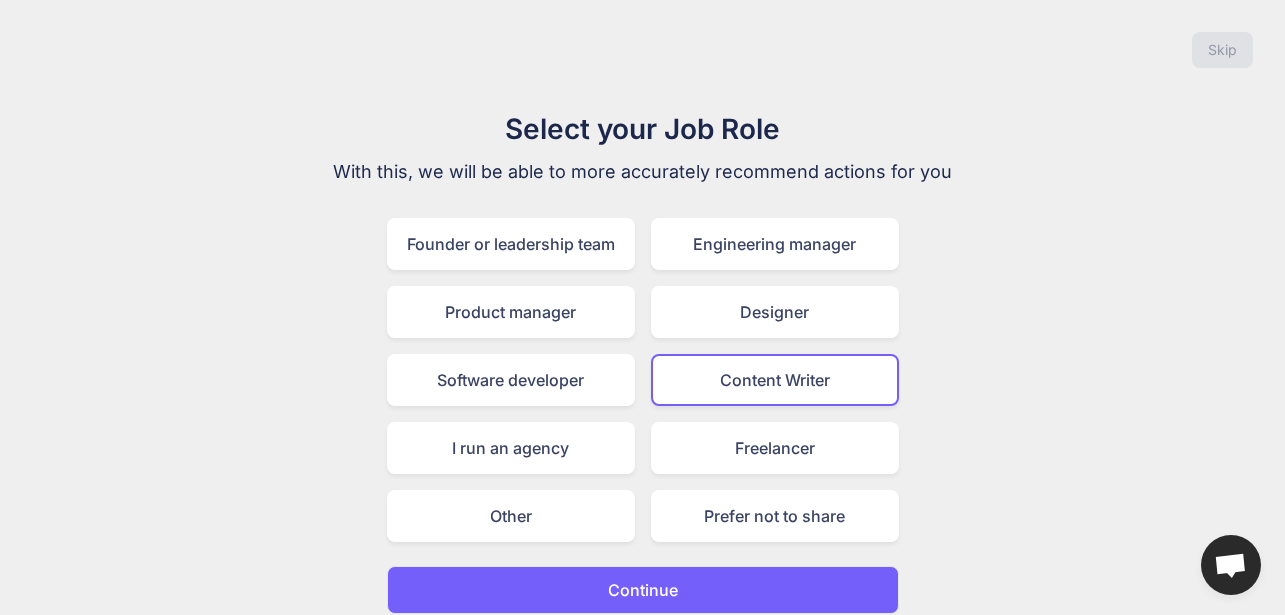 click on "Continue" at bounding box center [643, 590] 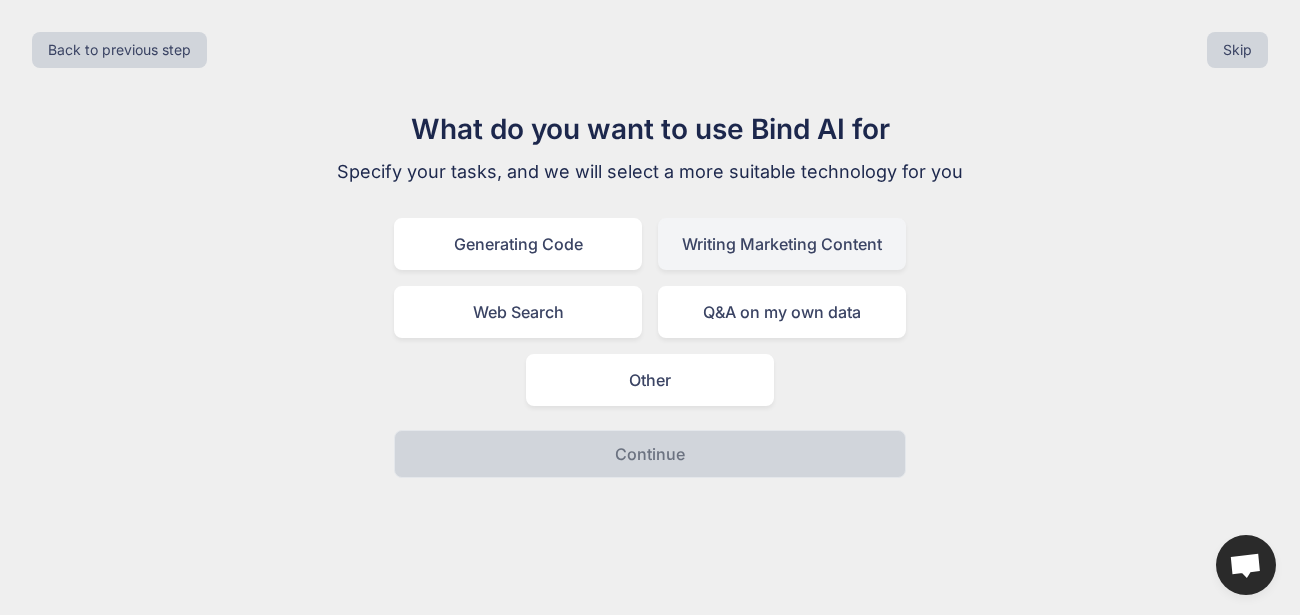 click on "Writing Marketing Content" at bounding box center (782, 244) 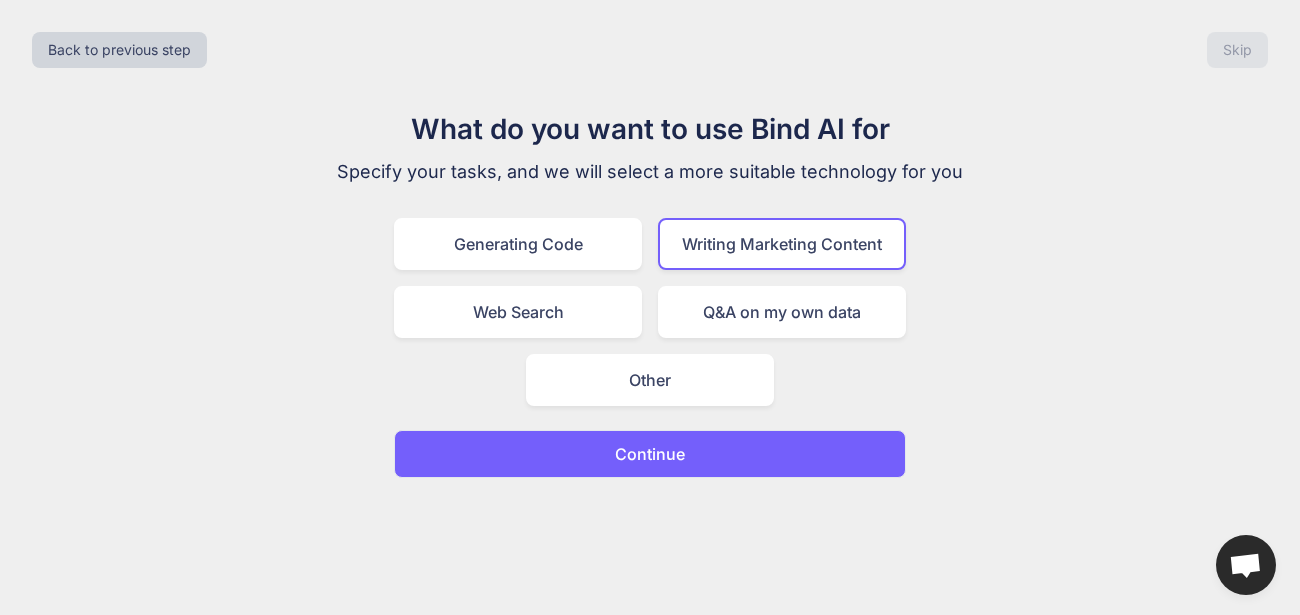 click on "Continue" at bounding box center [650, 454] 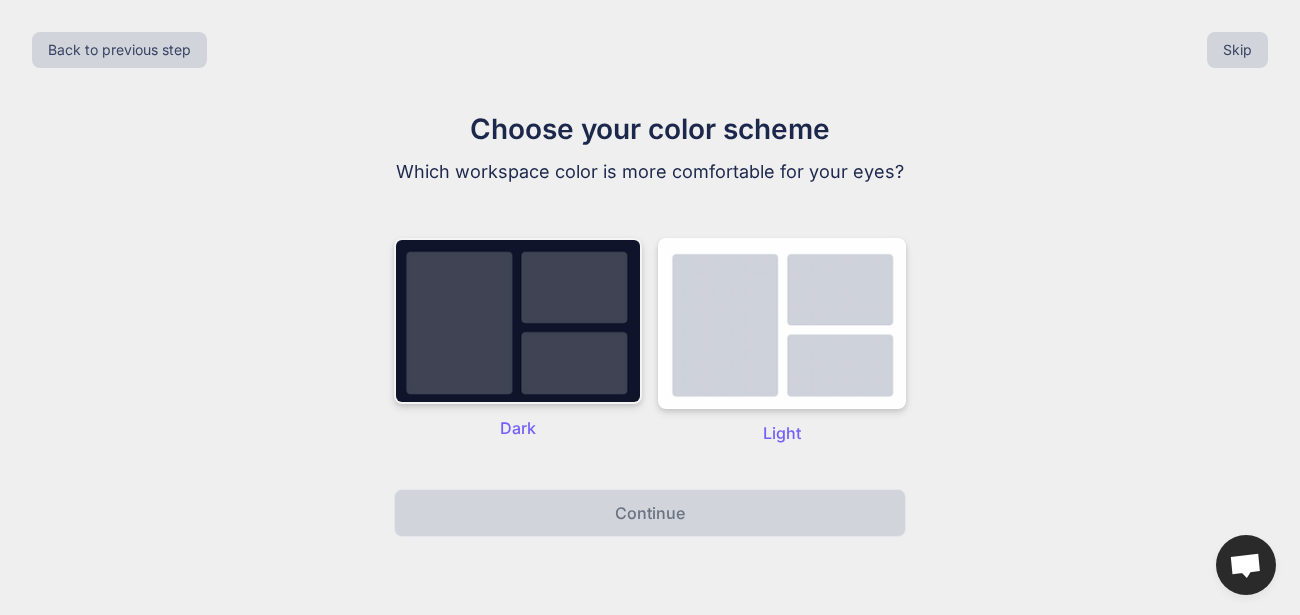 click at bounding box center [518, 321] 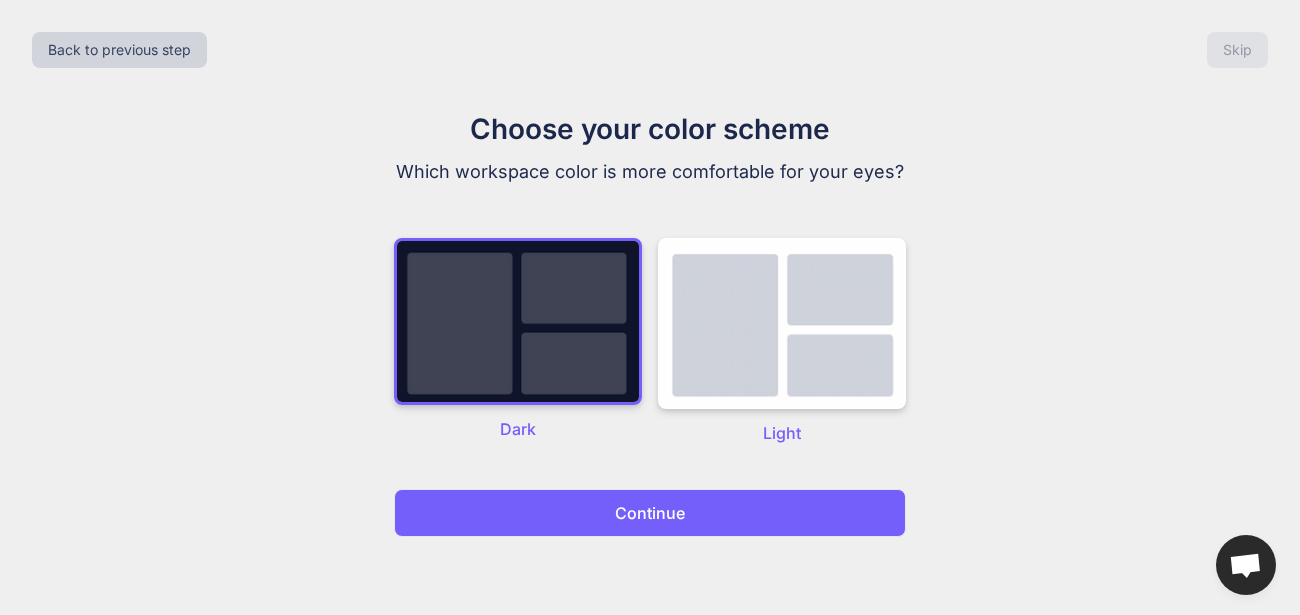 click on "Continue" at bounding box center (650, 513) 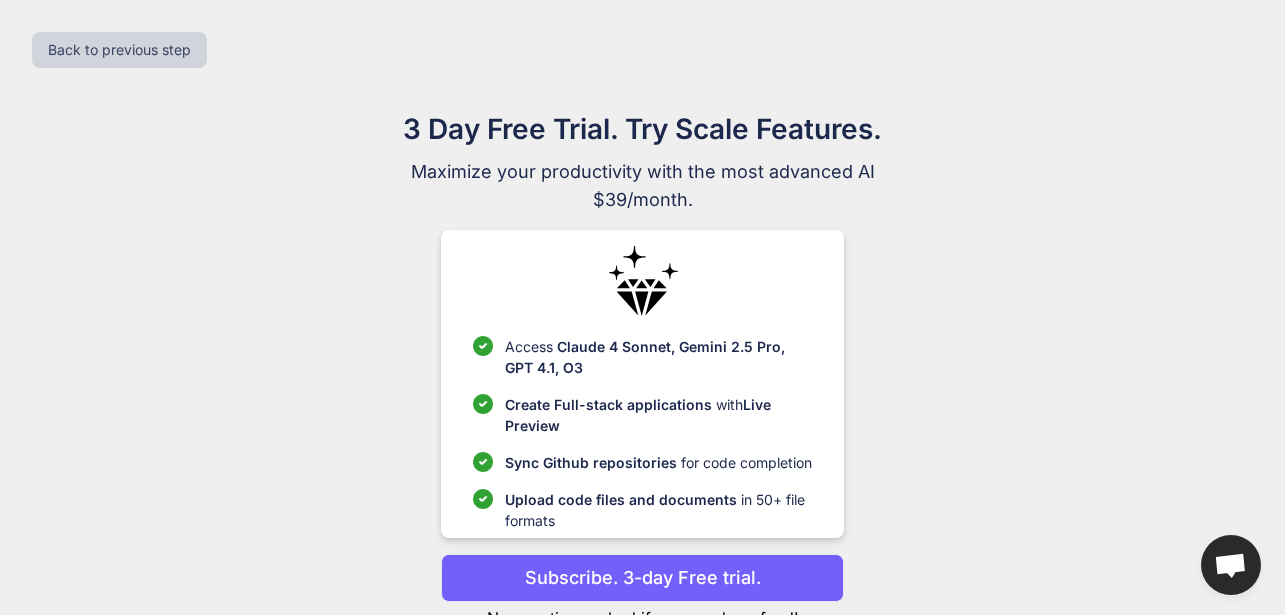 scroll, scrollTop: 71, scrollLeft: 0, axis: vertical 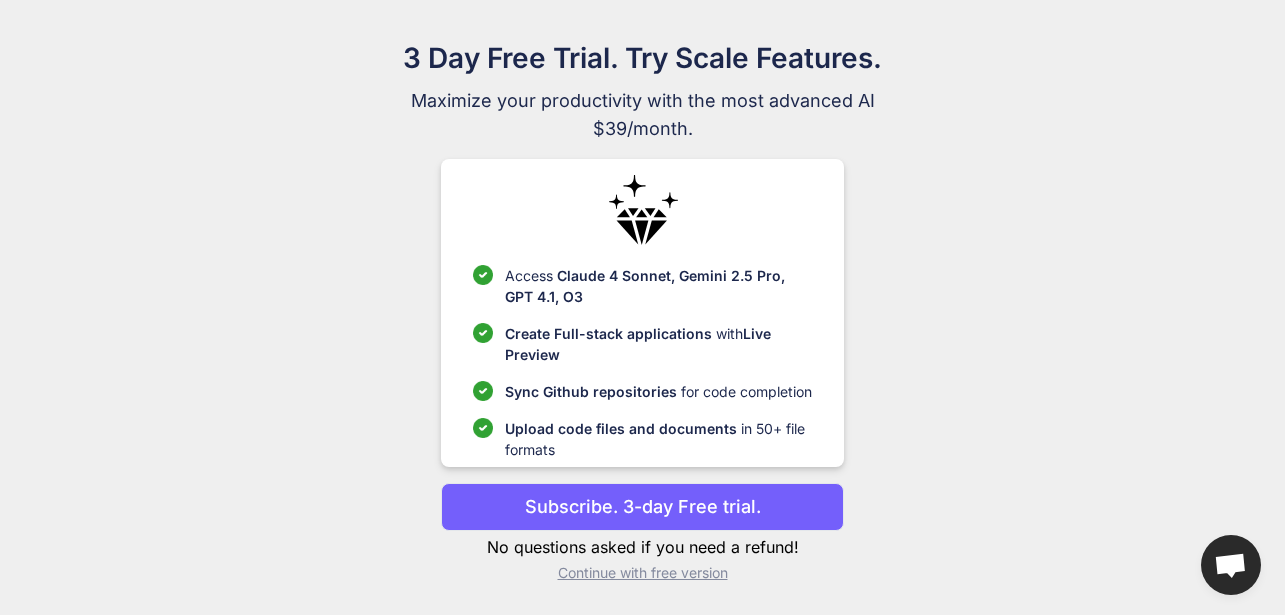 click on "Continue with free version" at bounding box center [642, 573] 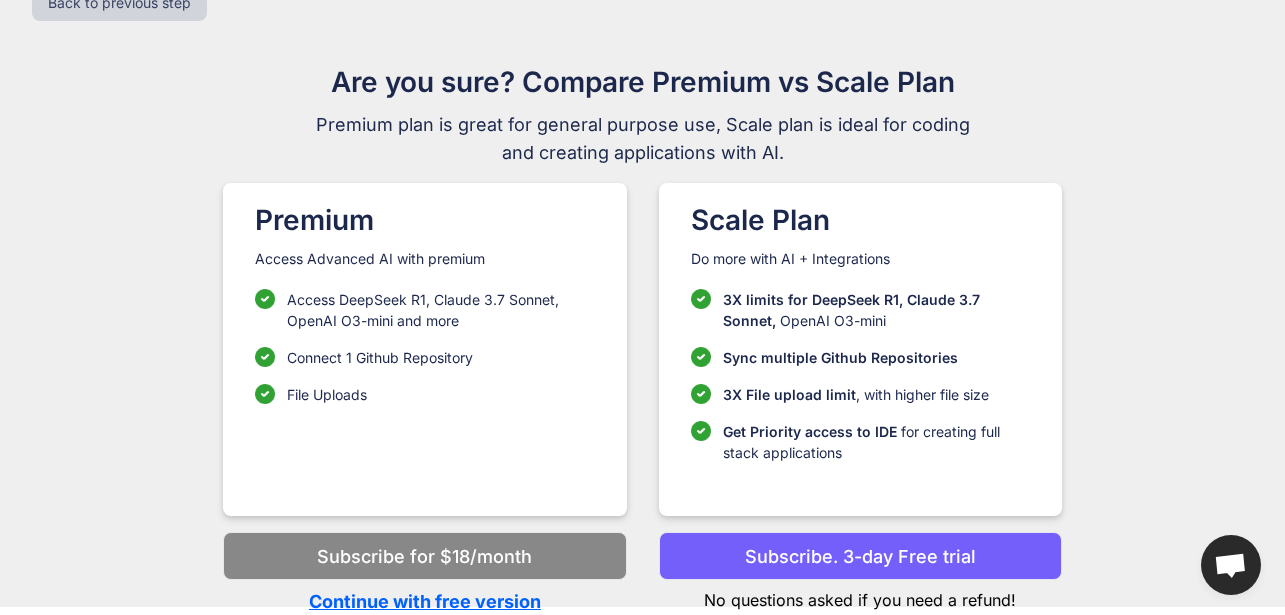 scroll, scrollTop: 47, scrollLeft: 0, axis: vertical 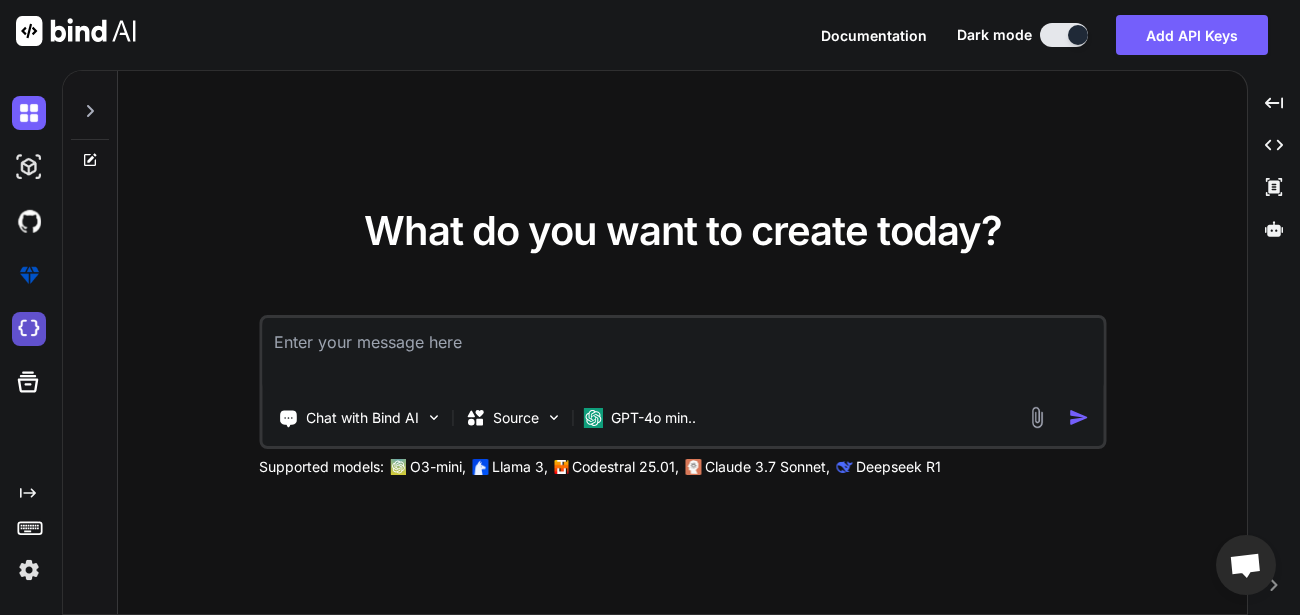 click at bounding box center (29, 329) 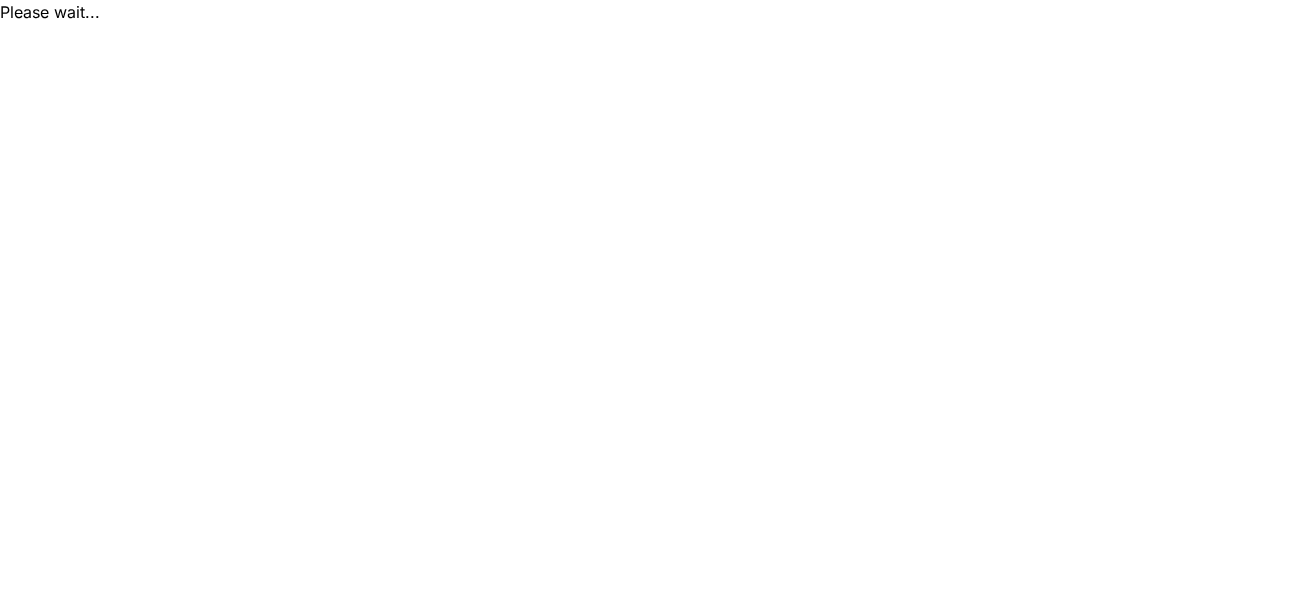 scroll, scrollTop: 0, scrollLeft: 0, axis: both 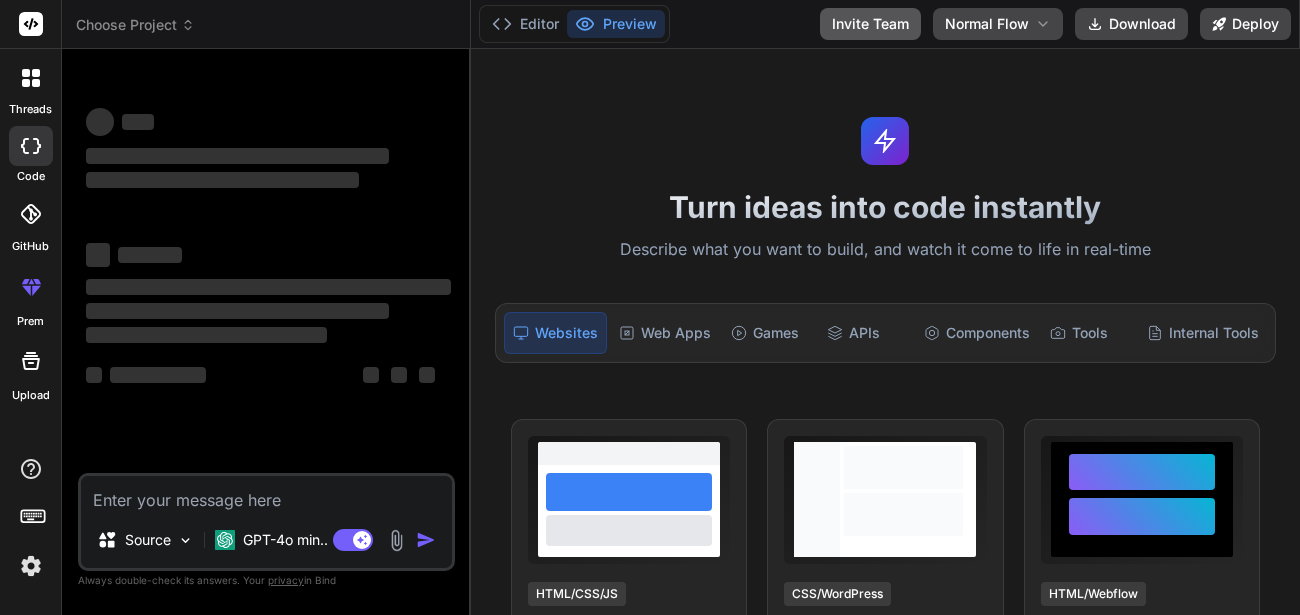 type on "x" 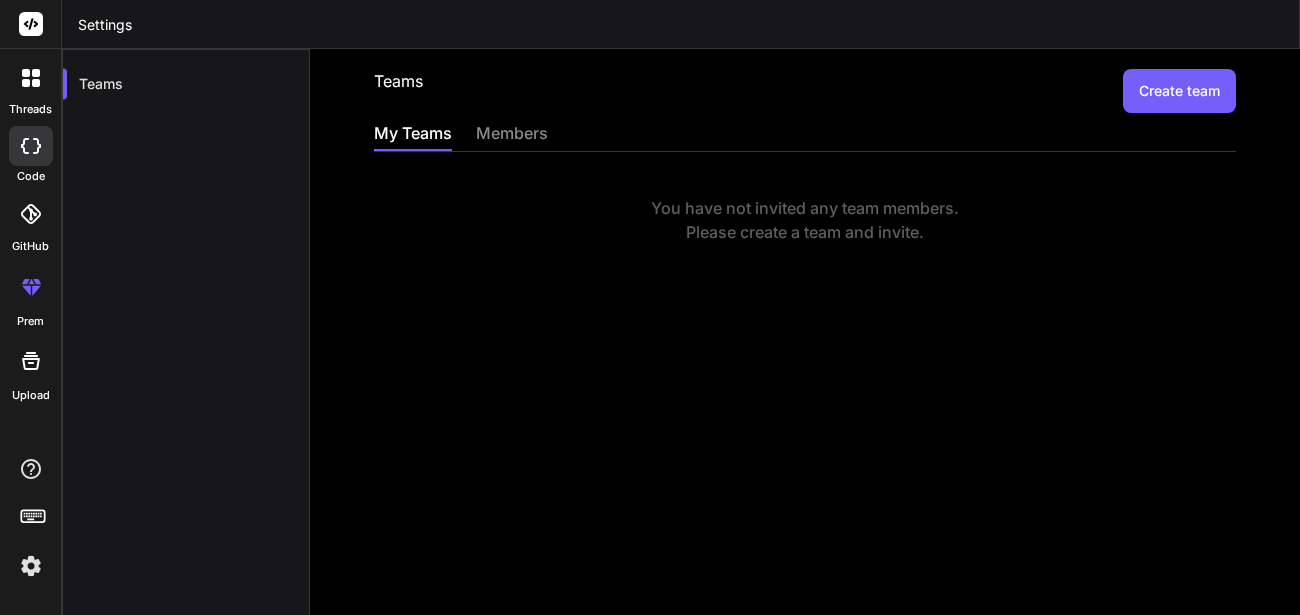 click on "Create team" at bounding box center (1179, 91) 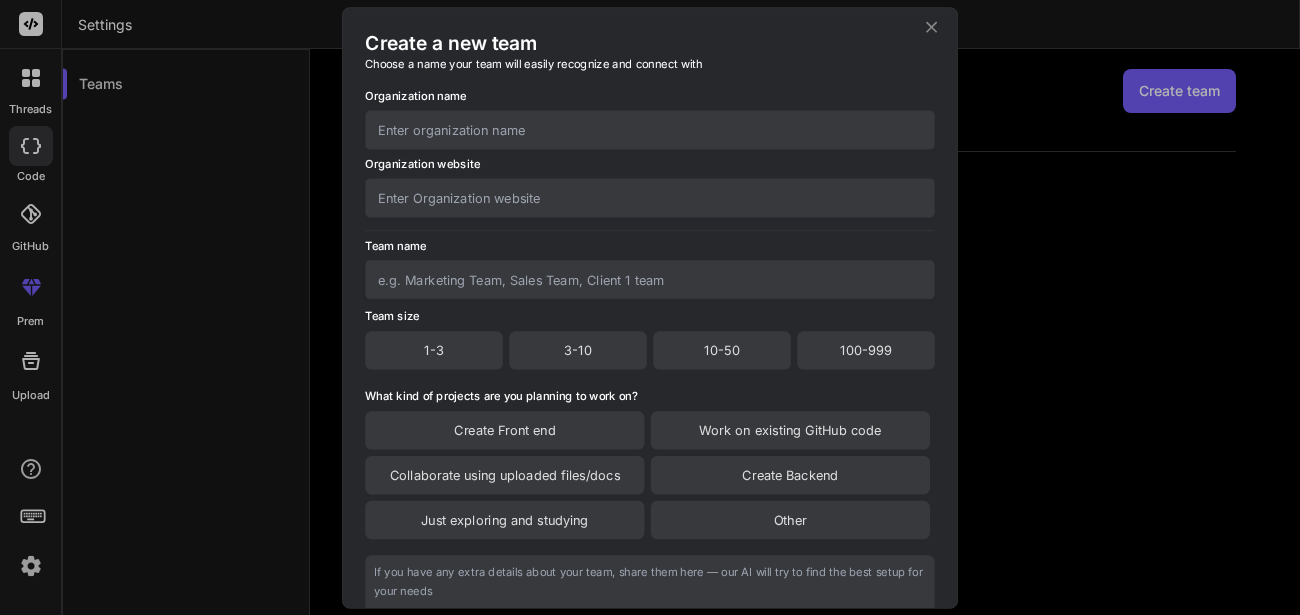 click at bounding box center (650, 129) 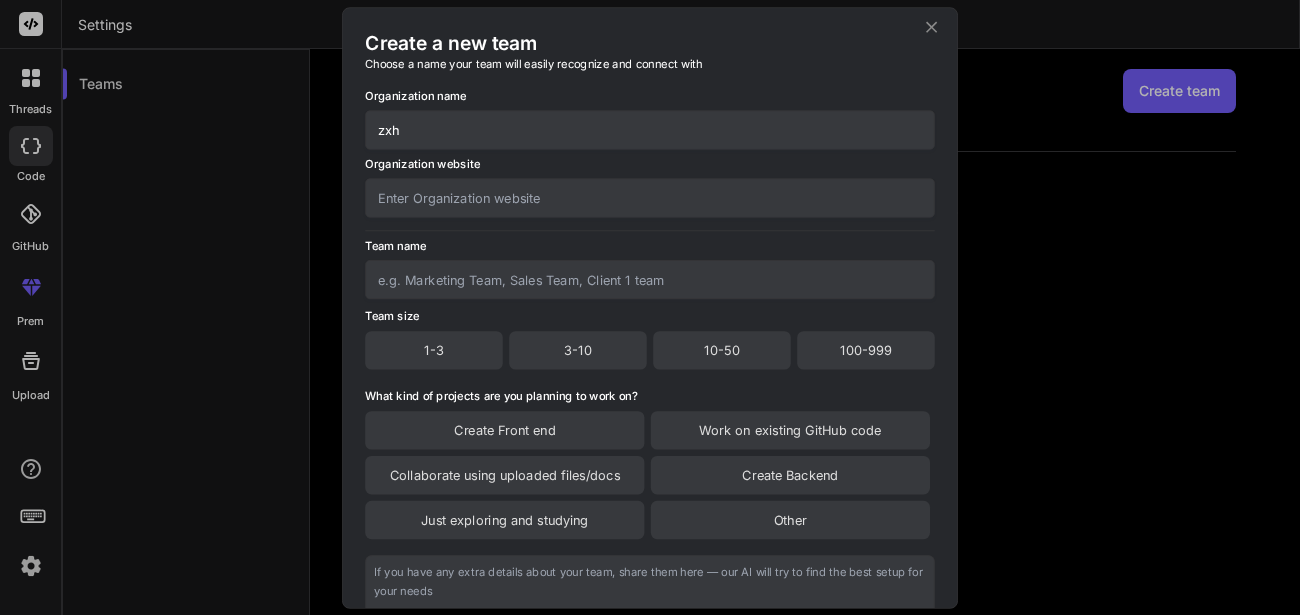 type on "zxh" 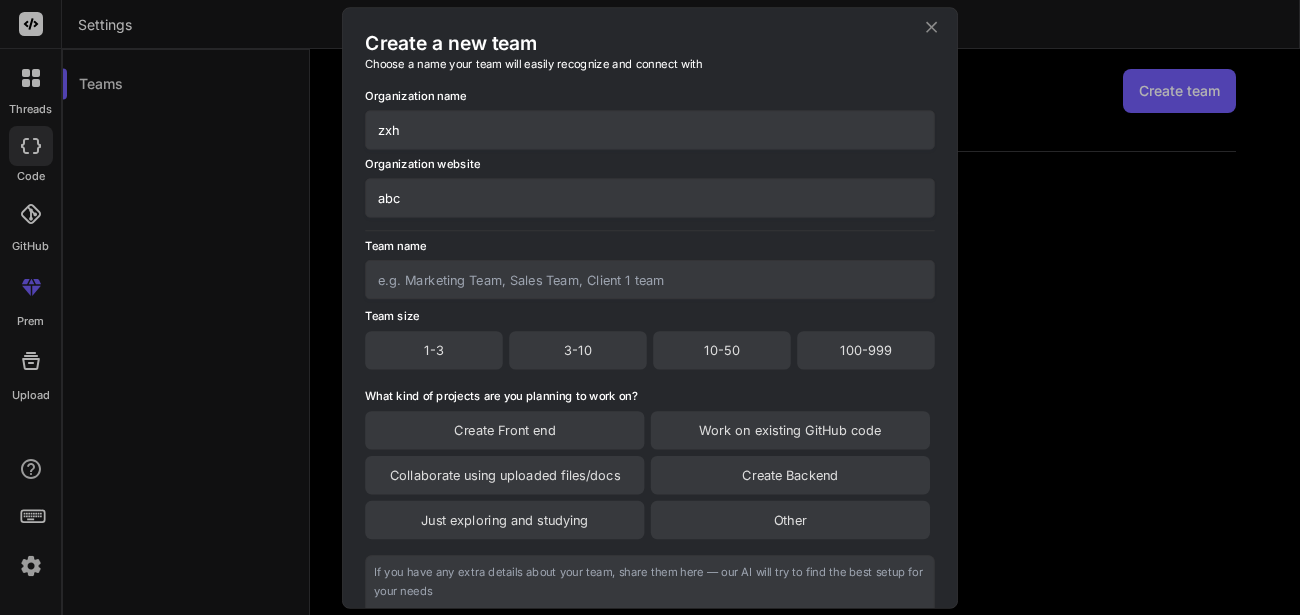 type on "abc" 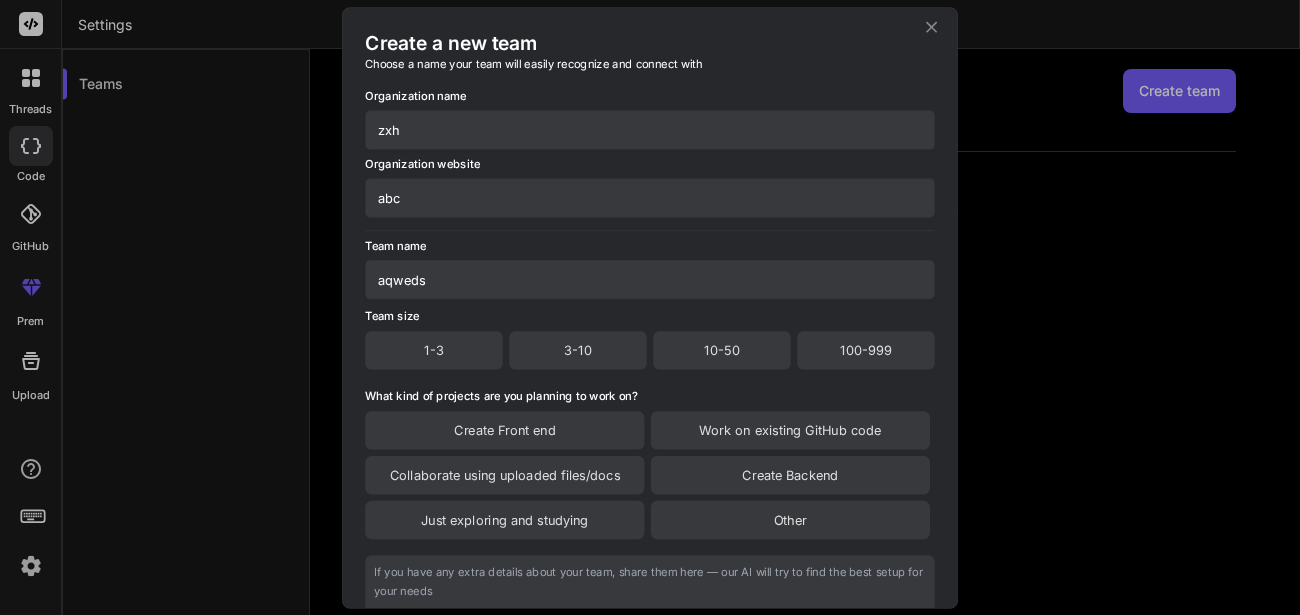 type on "aqweds" 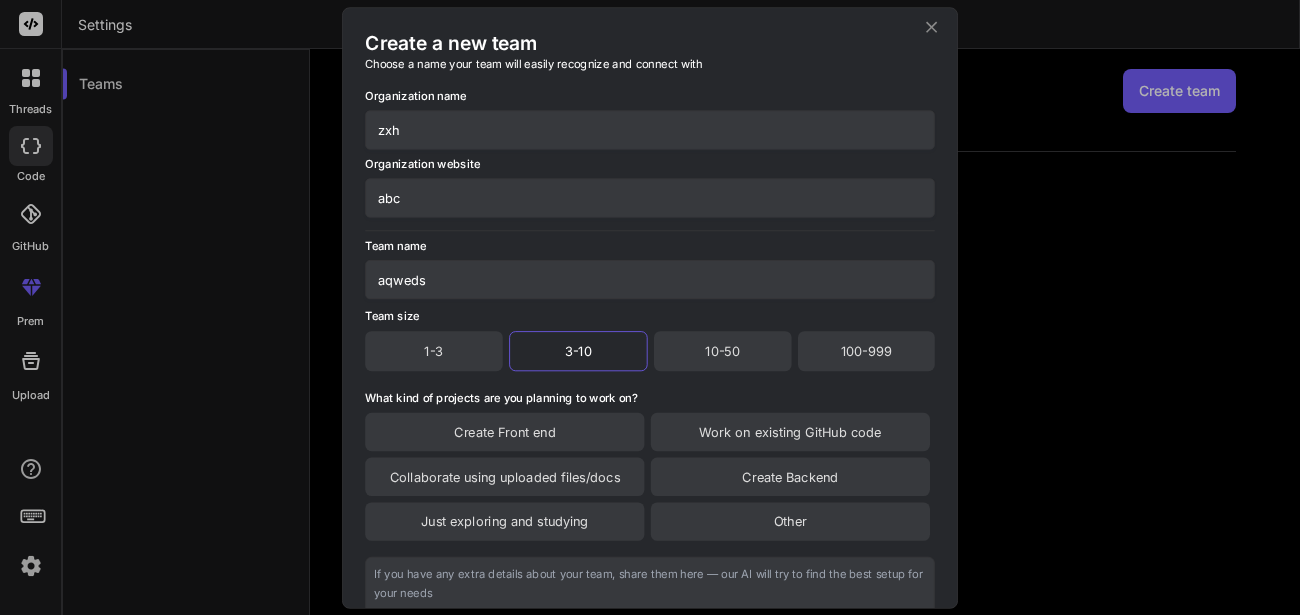 click on "Create Backend" at bounding box center (790, 476) 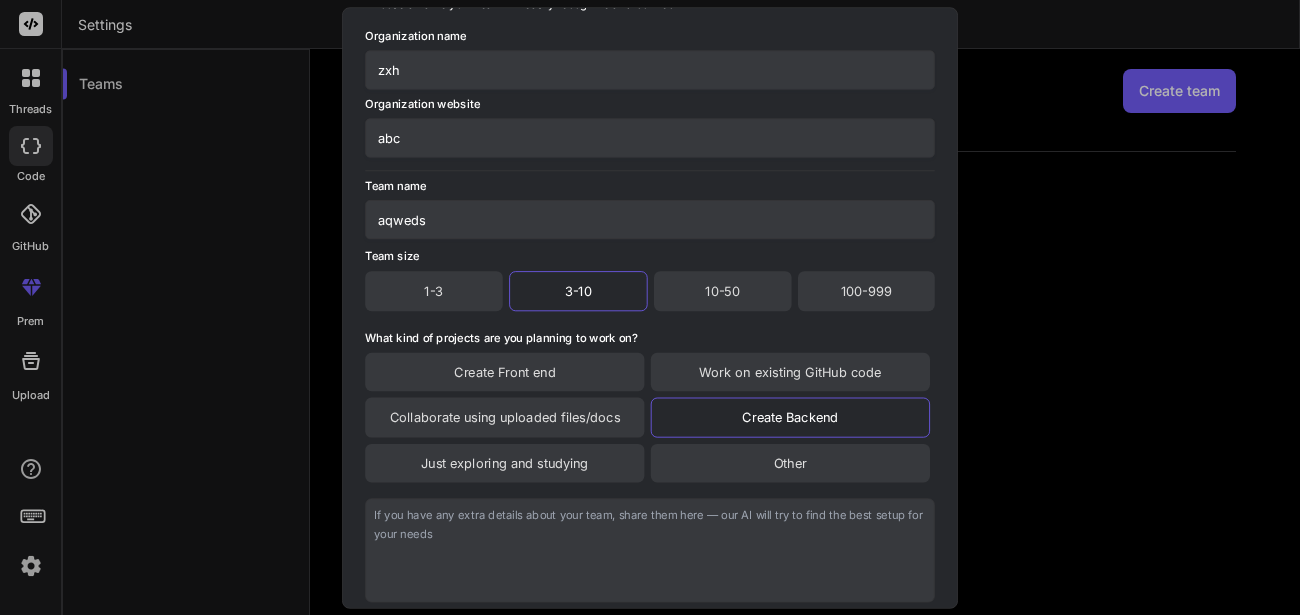 scroll, scrollTop: 170, scrollLeft: 0, axis: vertical 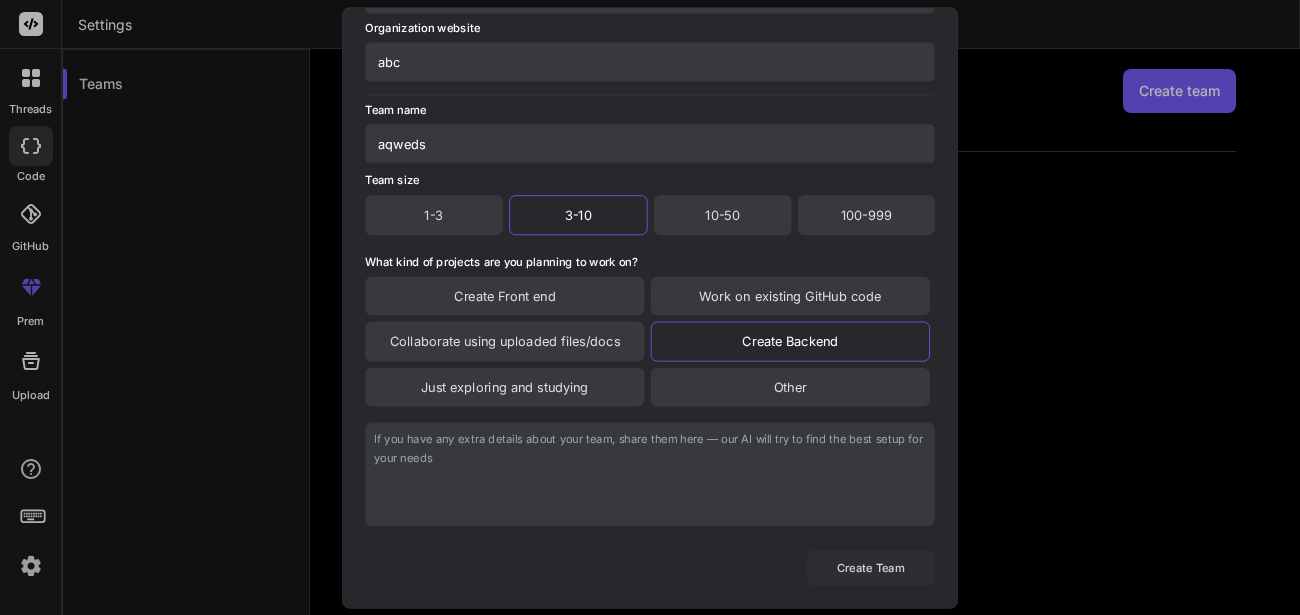 click on "Create Team" at bounding box center (871, 567) 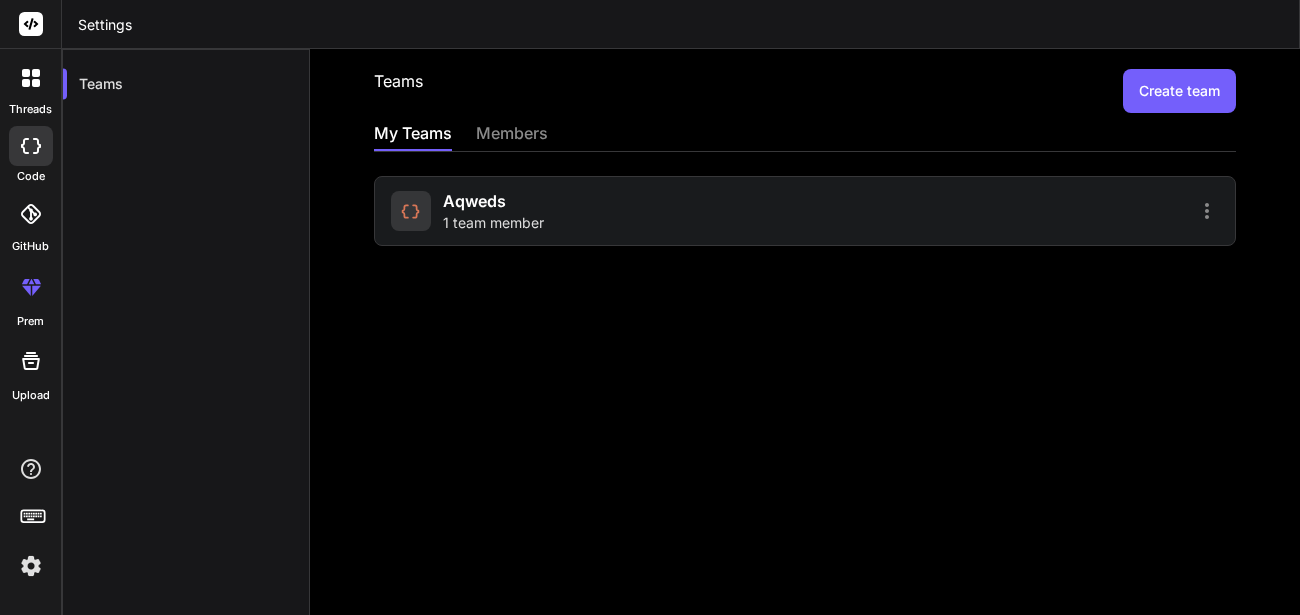 click on "Create team" at bounding box center [1179, 91] 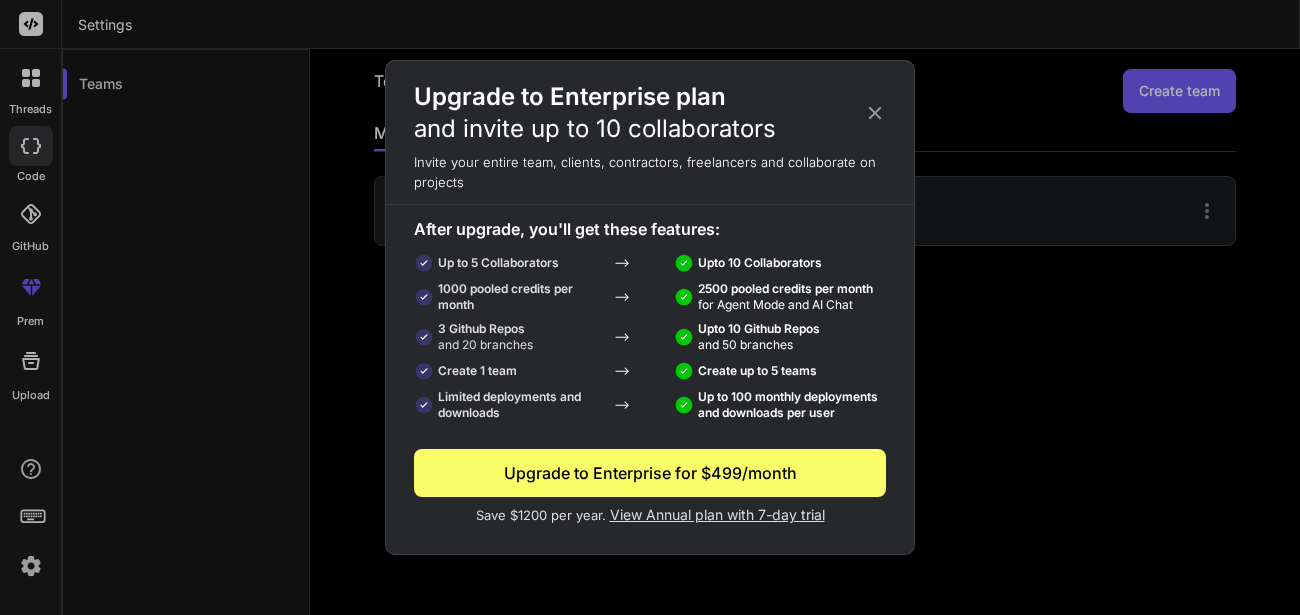 click 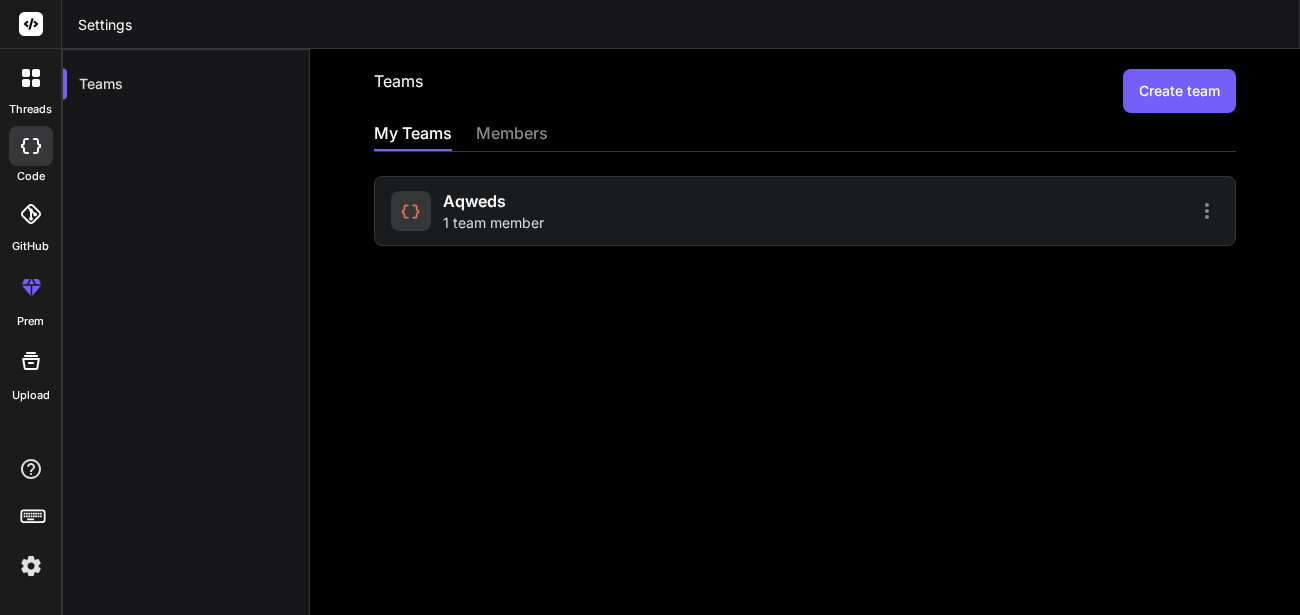 click on "aqweds 1 team member" at bounding box center (595, 211) 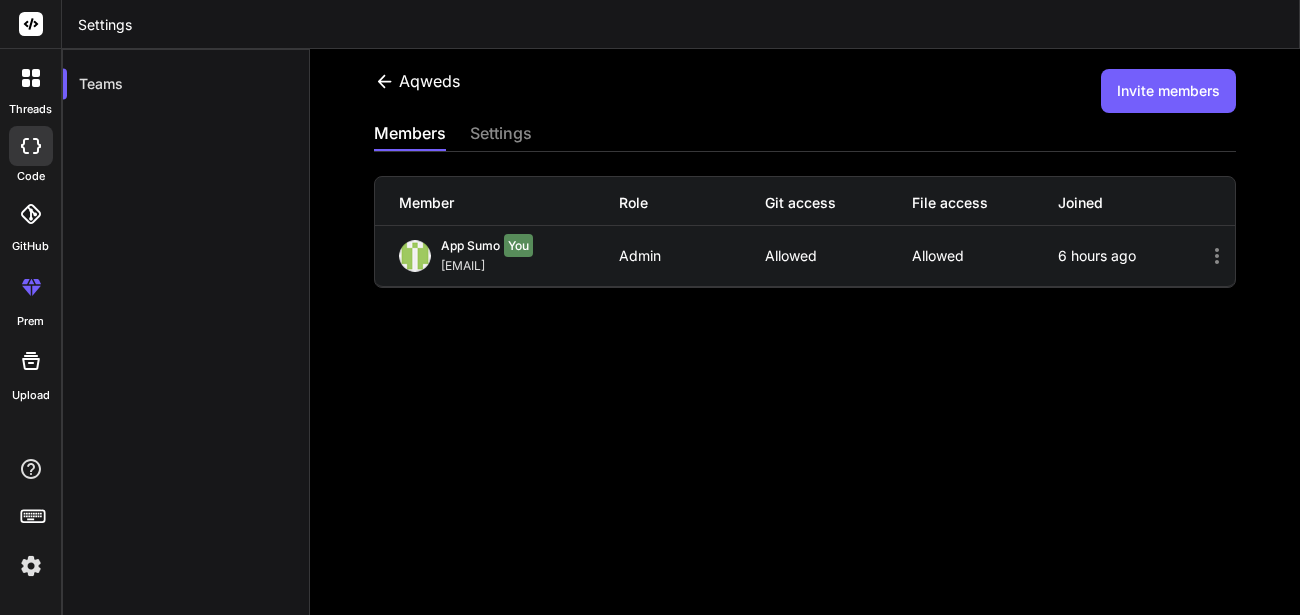 click on "Invite members" at bounding box center [1168, 91] 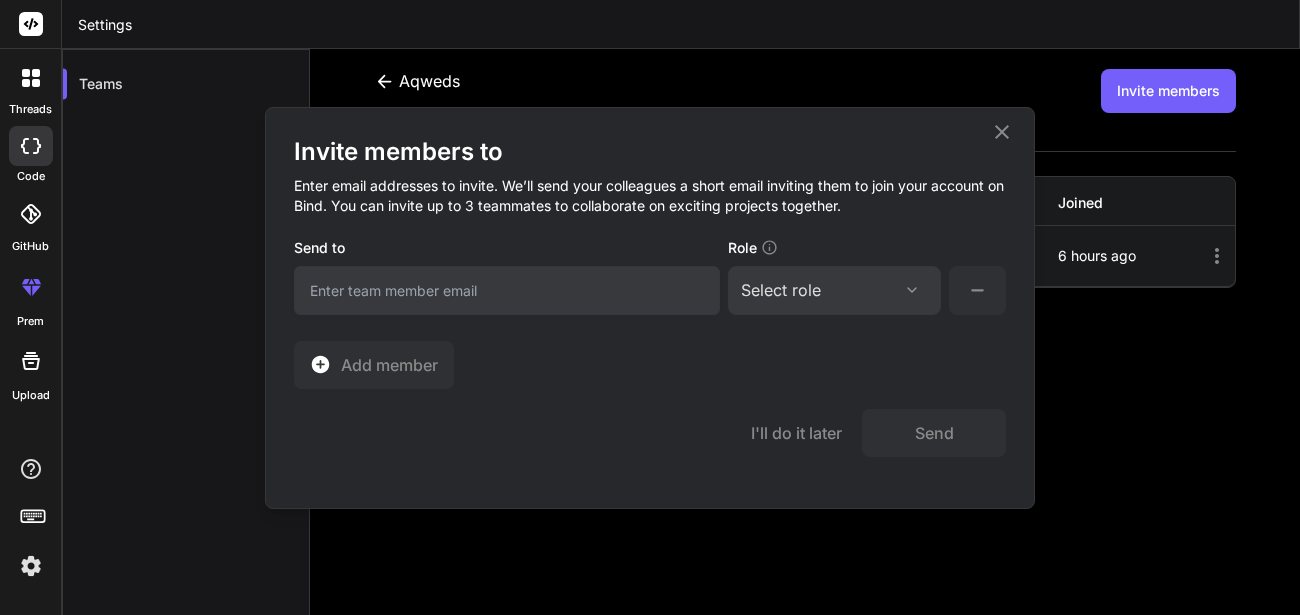click on "Select role" at bounding box center [834, 290] 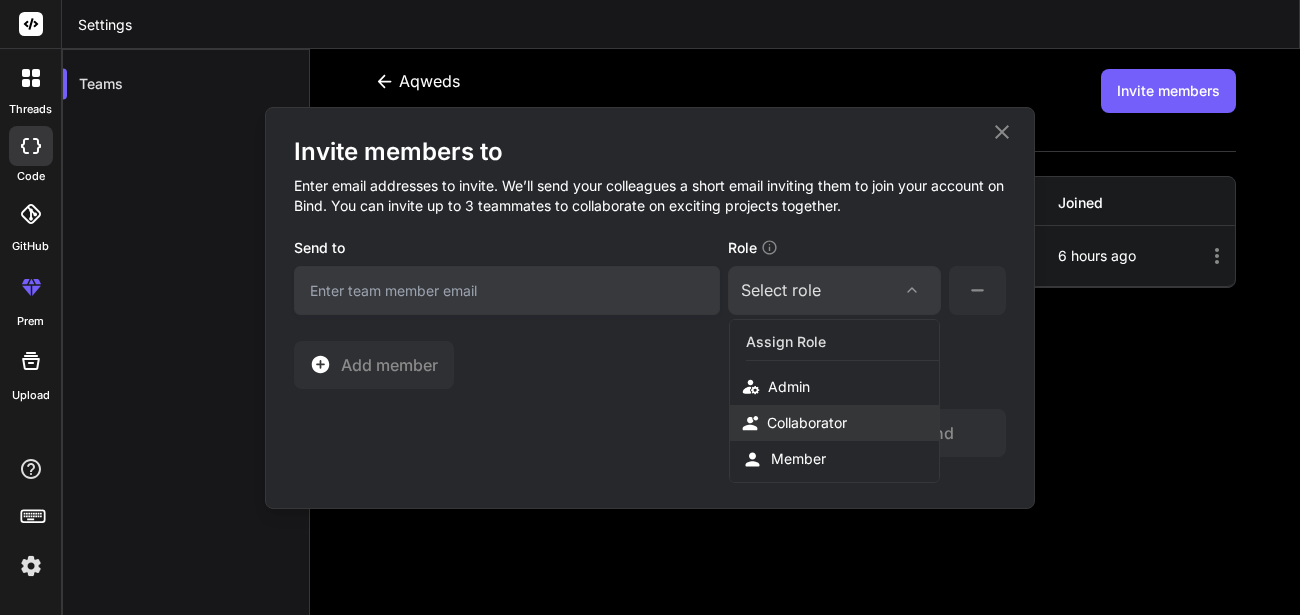 click on "Collaborator" at bounding box center (807, 423) 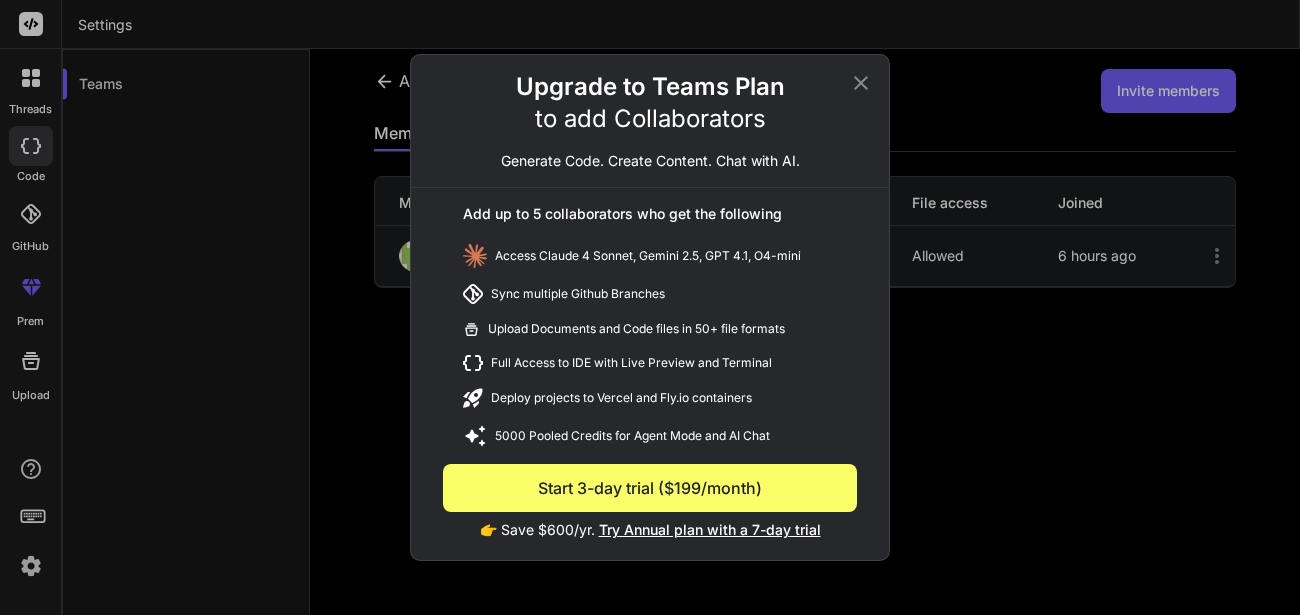click on "Try Annual plan with a 7-day trial" at bounding box center [710, 529] 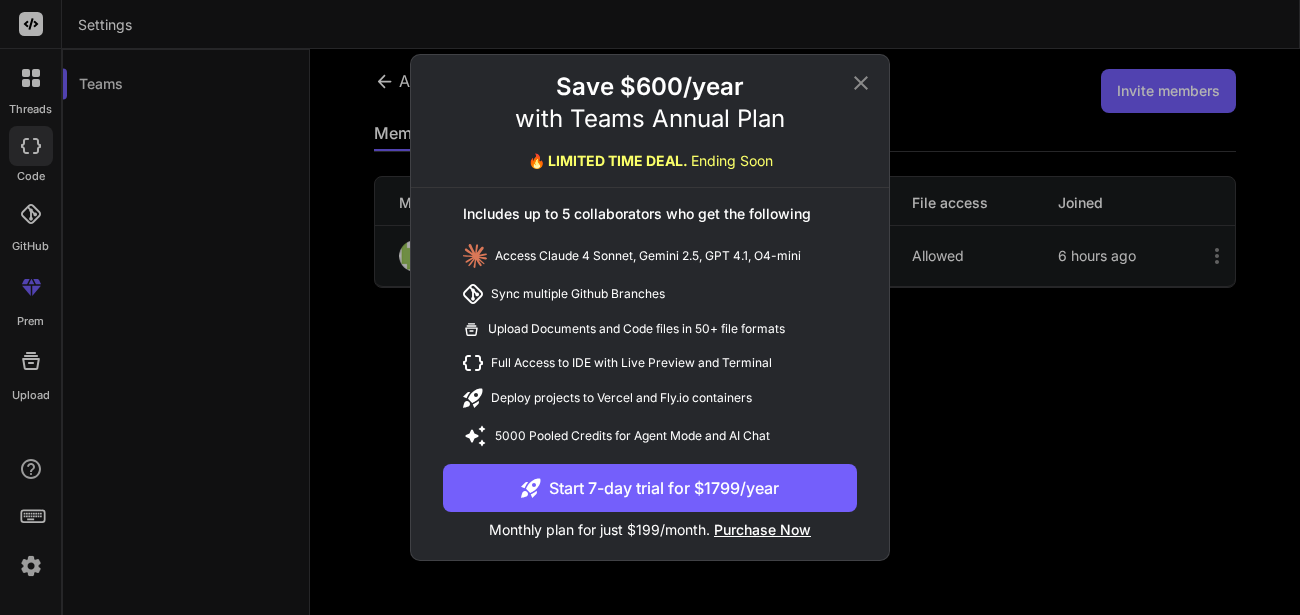 click on "Start 7-day trial for $1799/year" at bounding box center (650, 488) 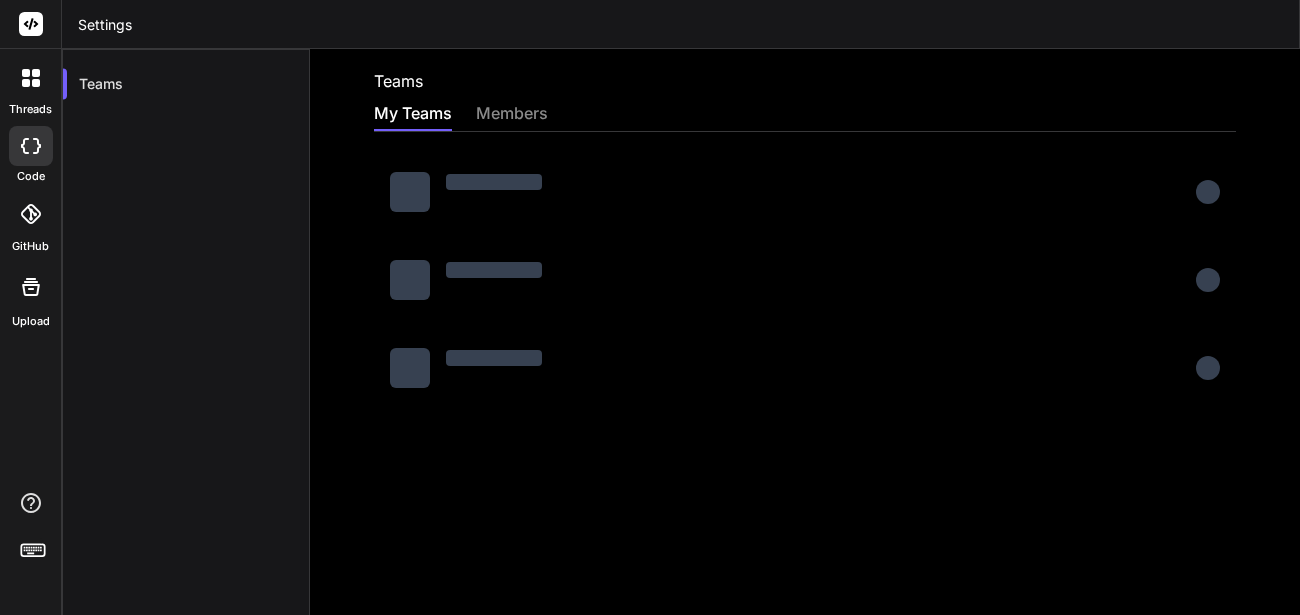 scroll, scrollTop: 0, scrollLeft: 0, axis: both 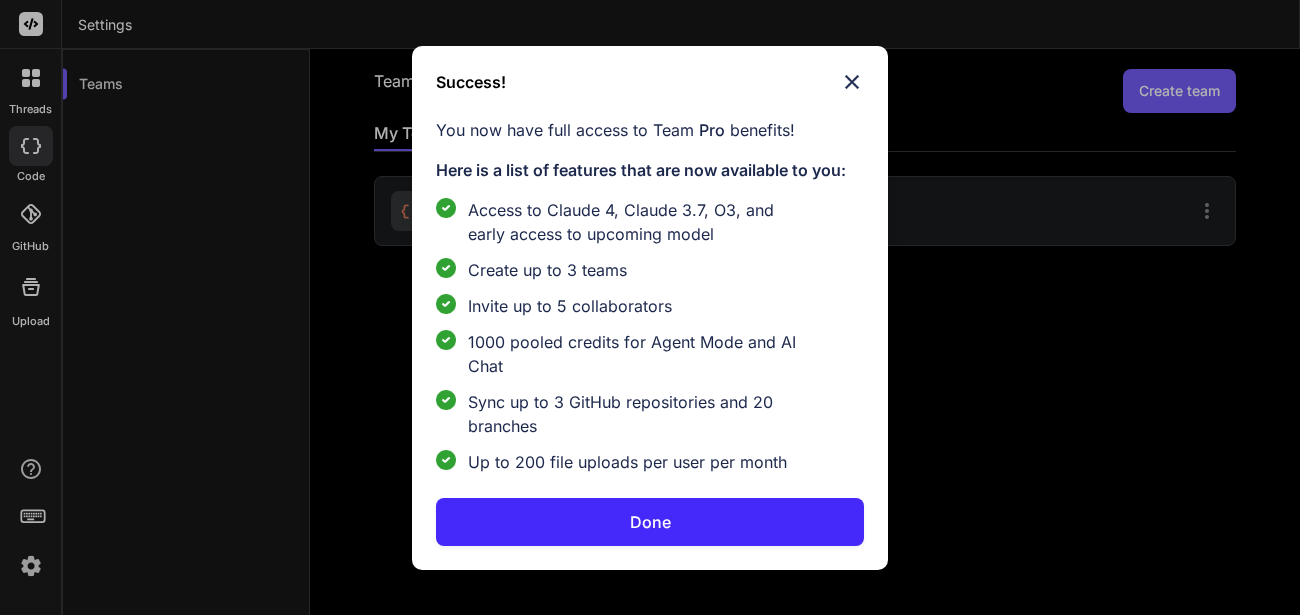 click on "Done" at bounding box center (650, 522) 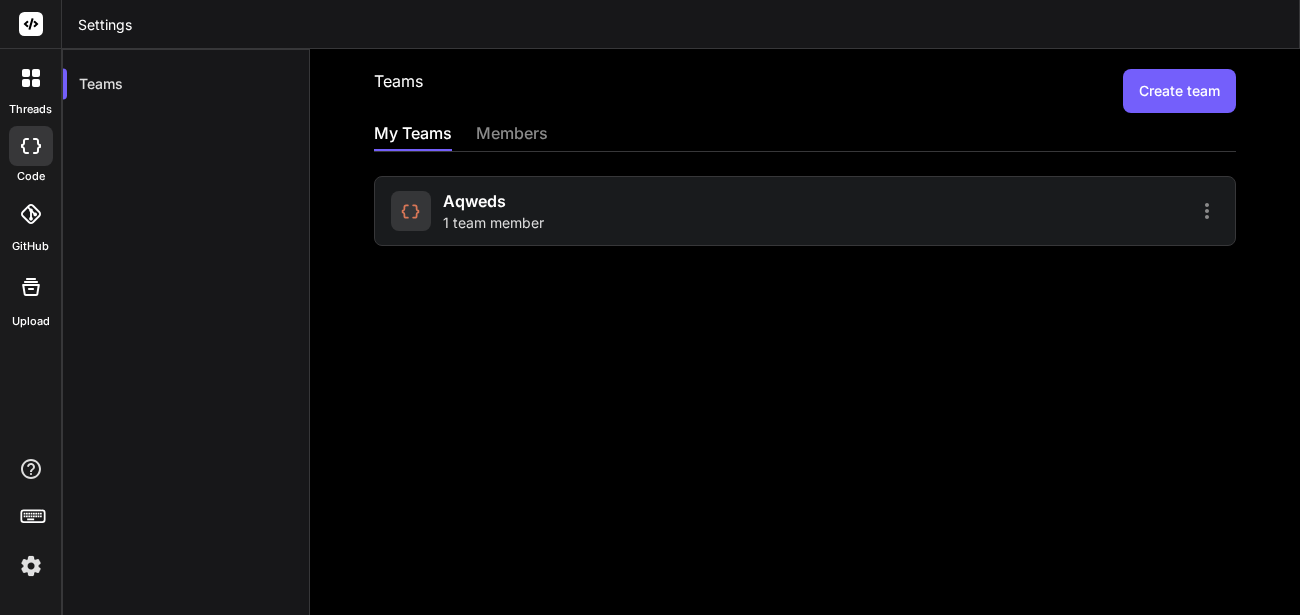 click on "aqweds 1 team member" at bounding box center [493, 211] 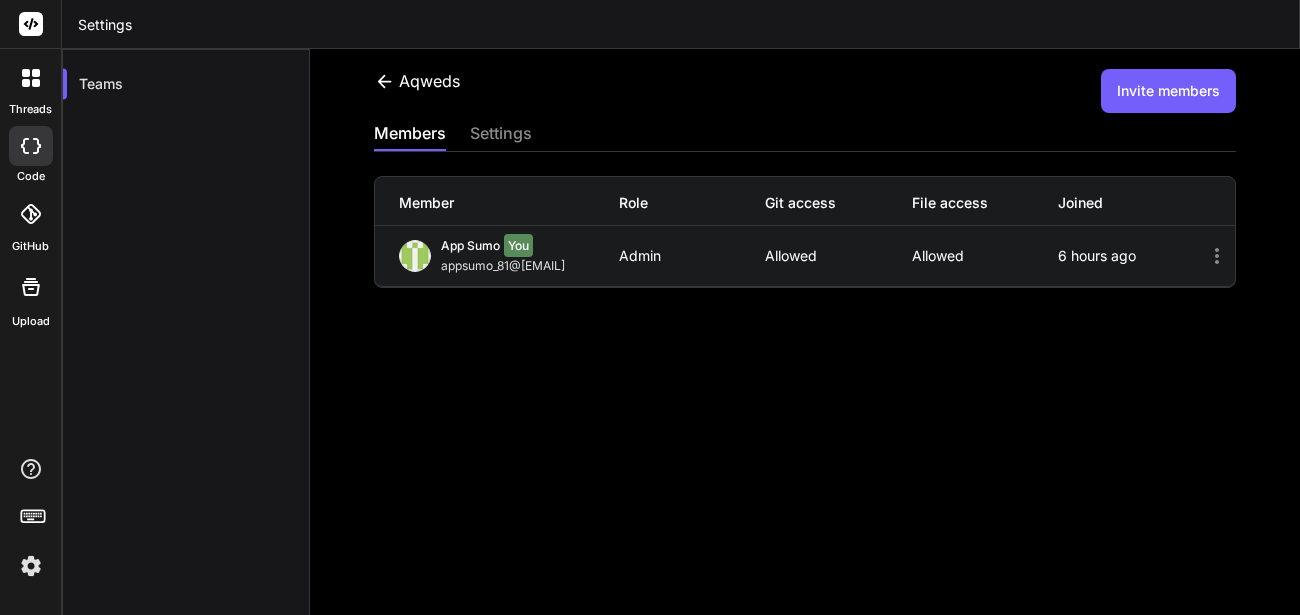 click on "Invite members" at bounding box center (1168, 91) 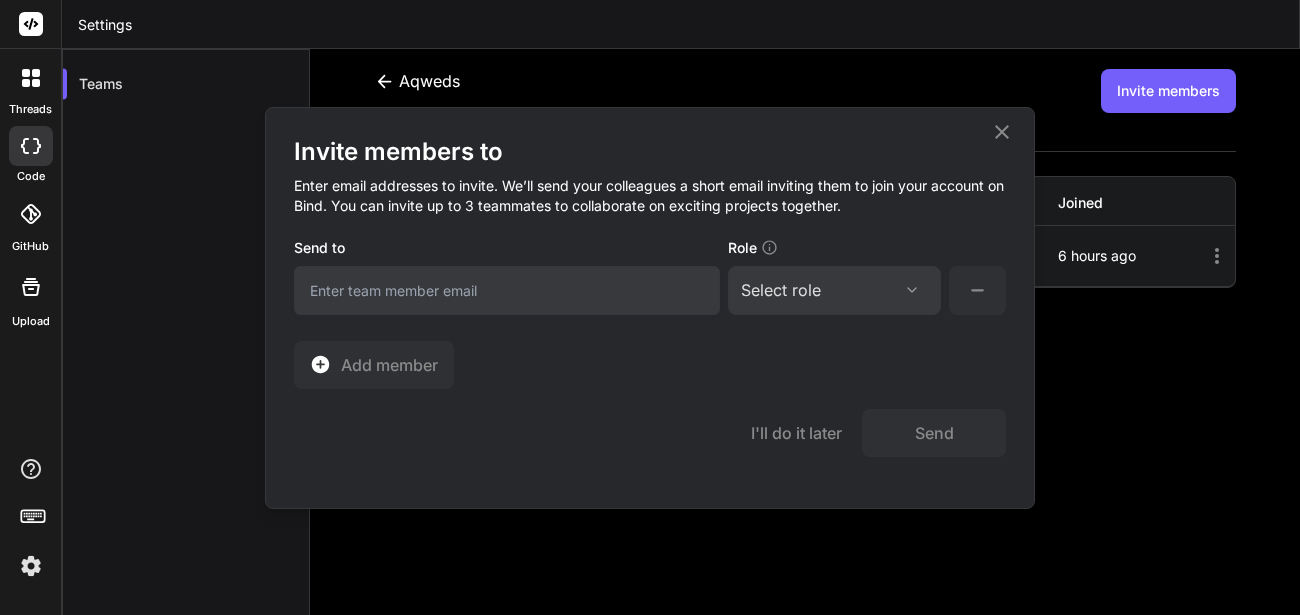 click on "Select role" at bounding box center (834, 290) 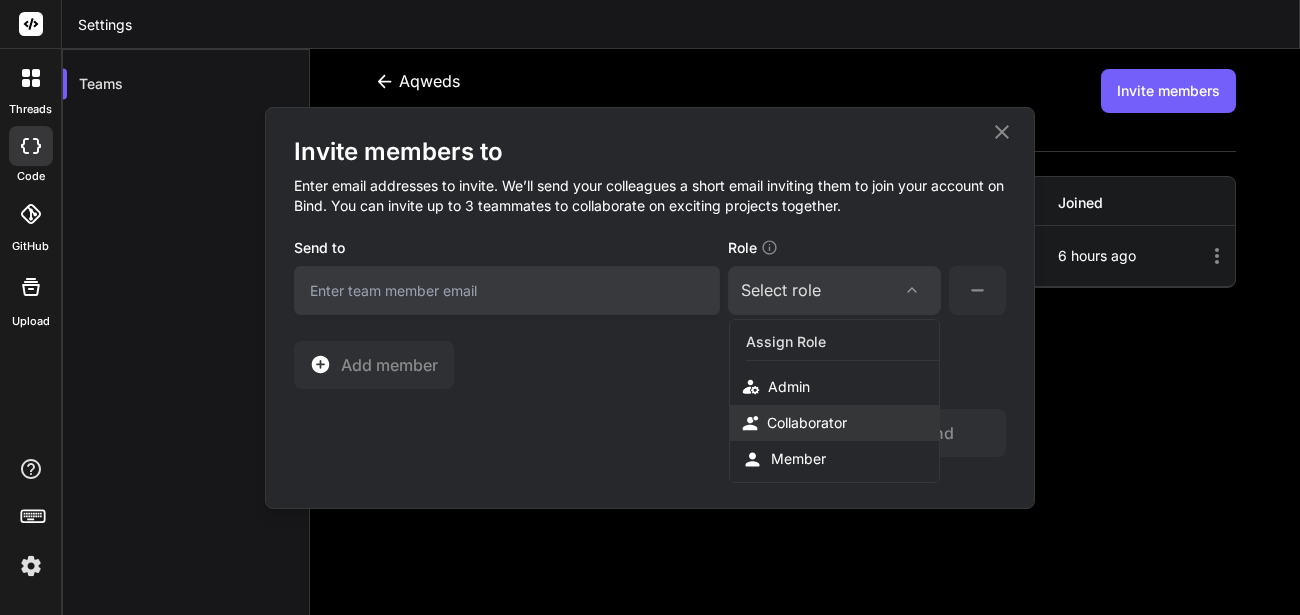 click on "Collaborator" at bounding box center [807, 423] 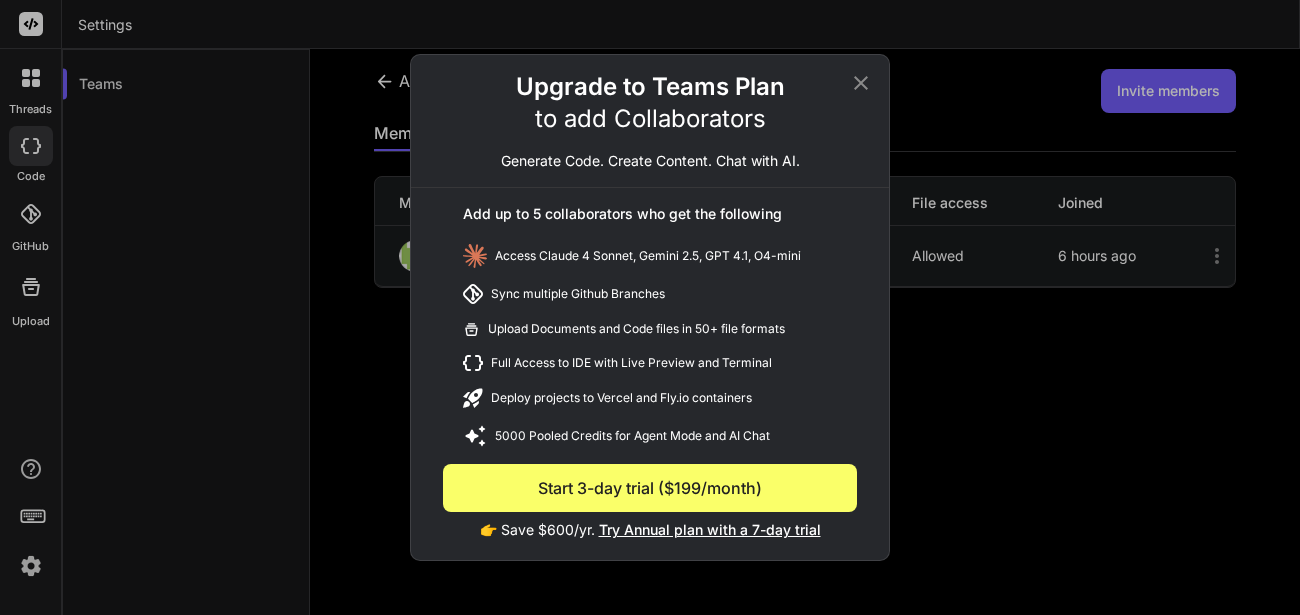 click 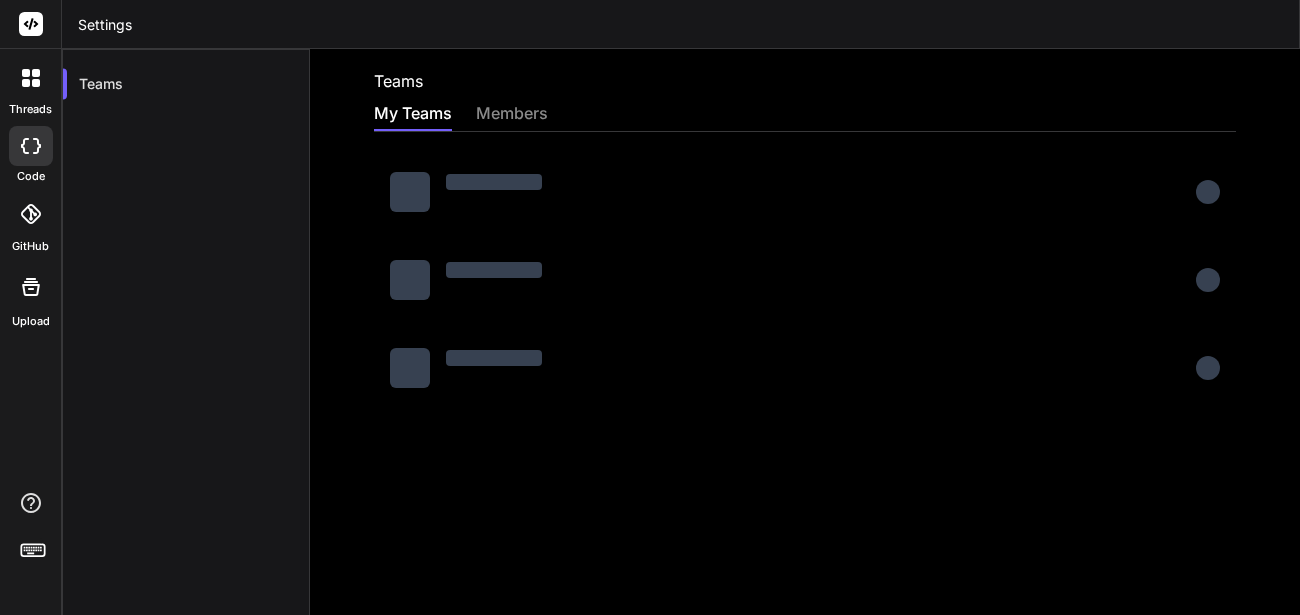 scroll, scrollTop: 0, scrollLeft: 0, axis: both 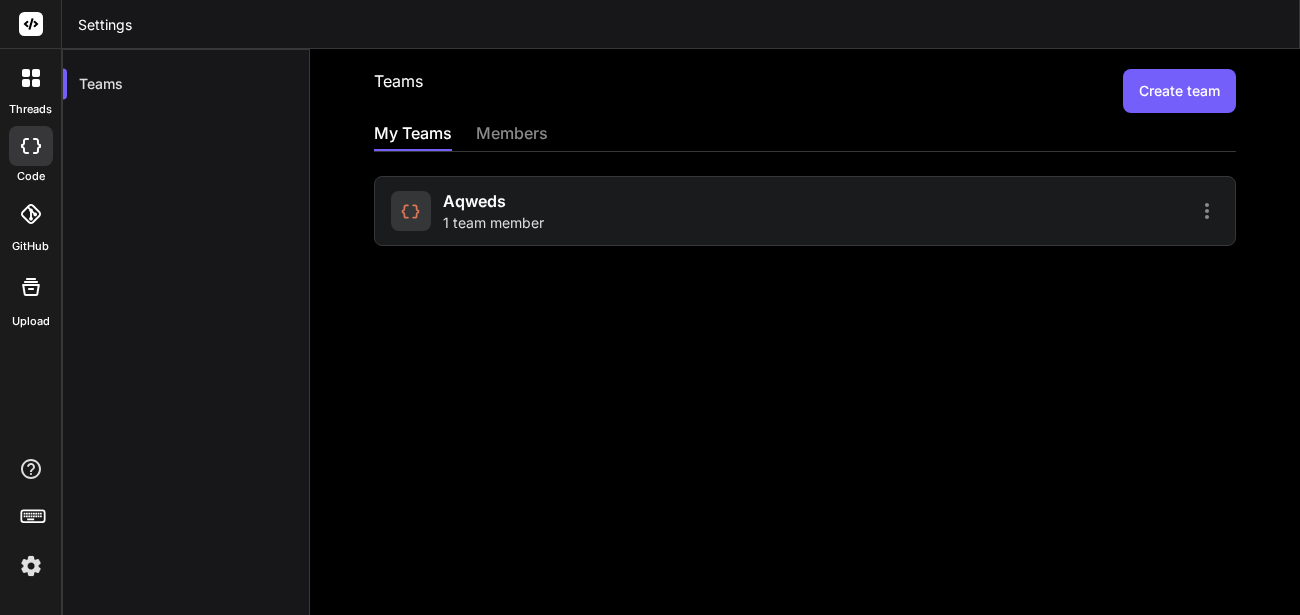 click on "aqweds 1 team member" at bounding box center [595, 211] 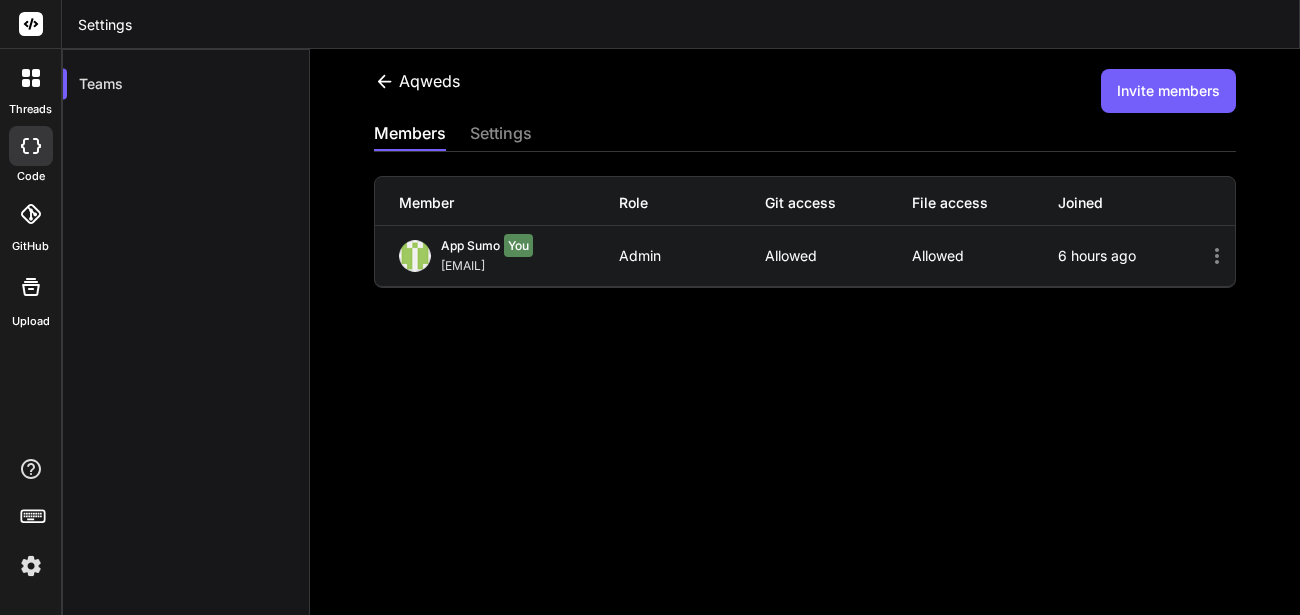 click 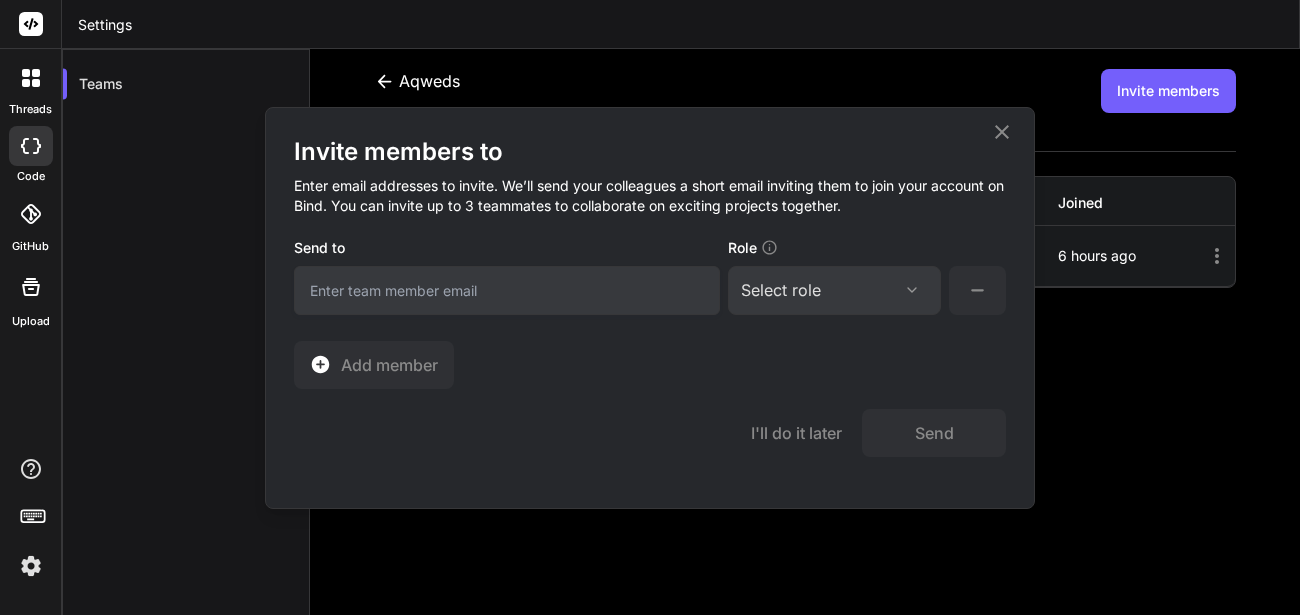 click on "Select role Assign Role Admin Collaborator Member" at bounding box center (834, 290) 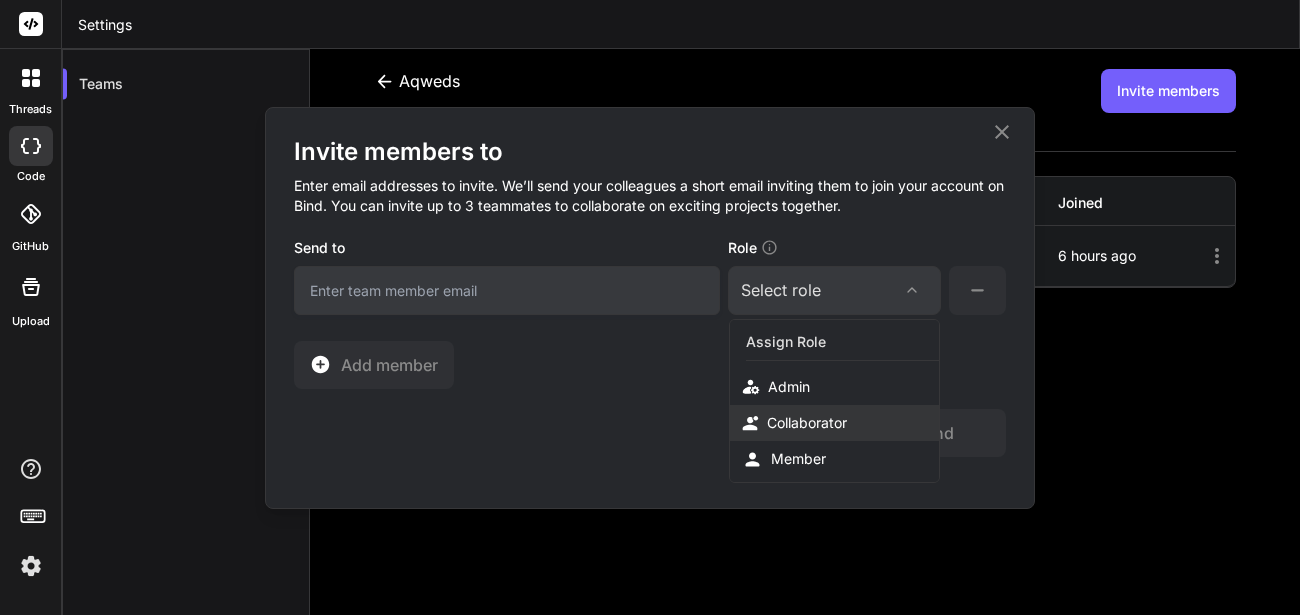 click on "Collaborator" at bounding box center (807, 423) 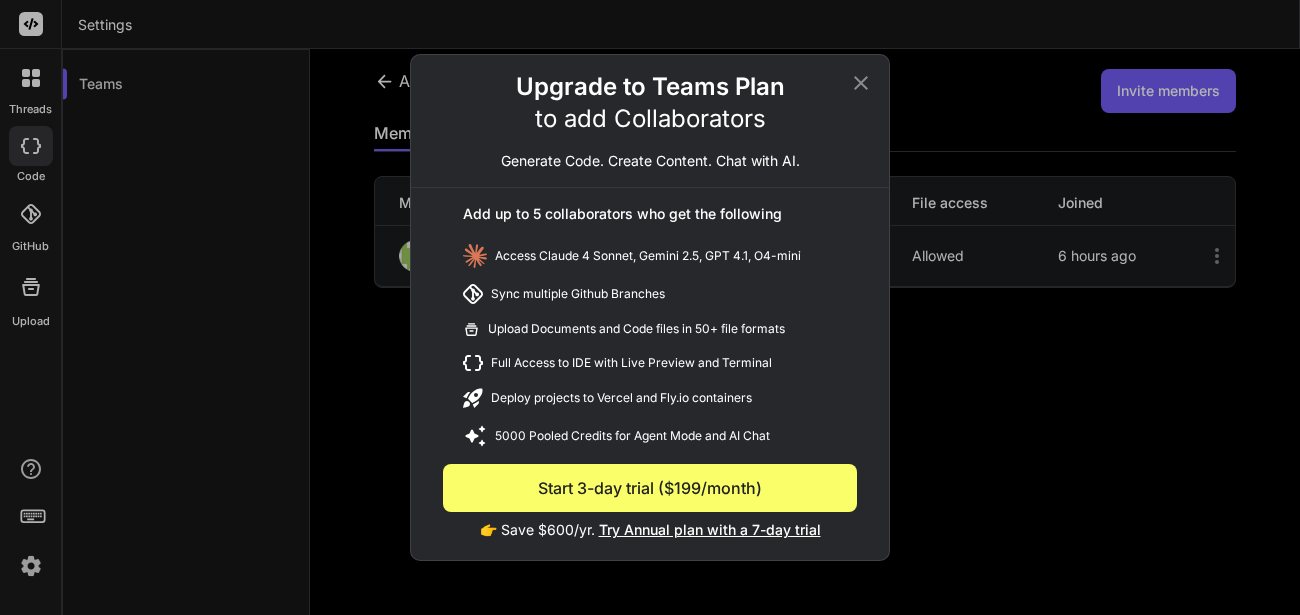 click 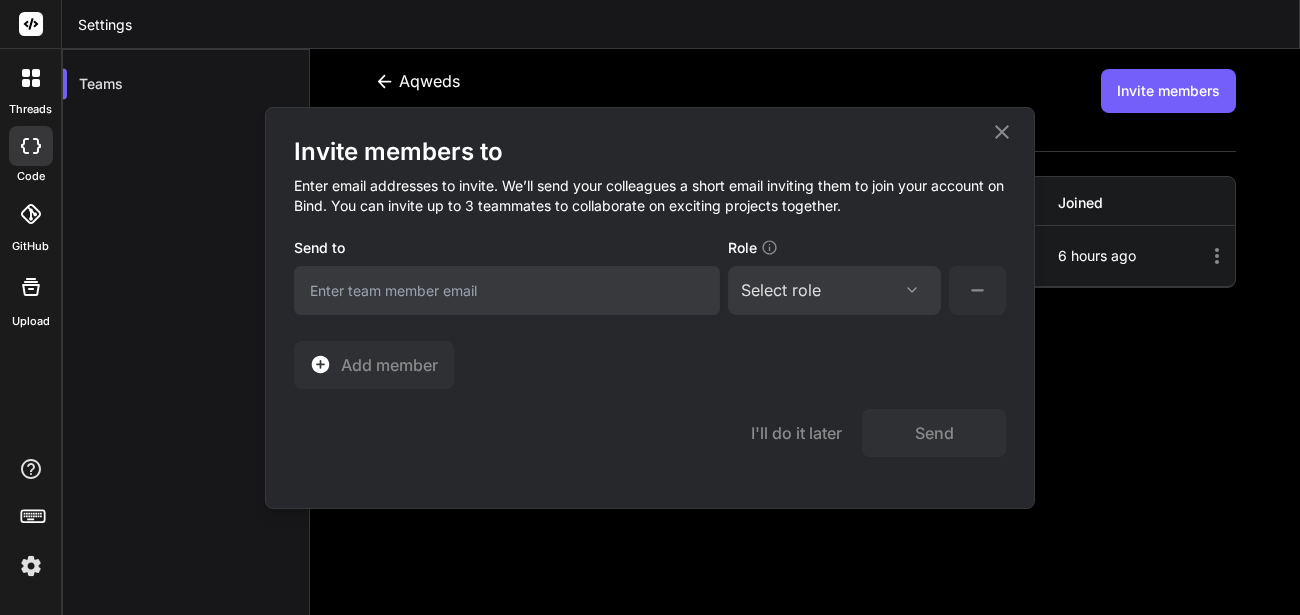 click 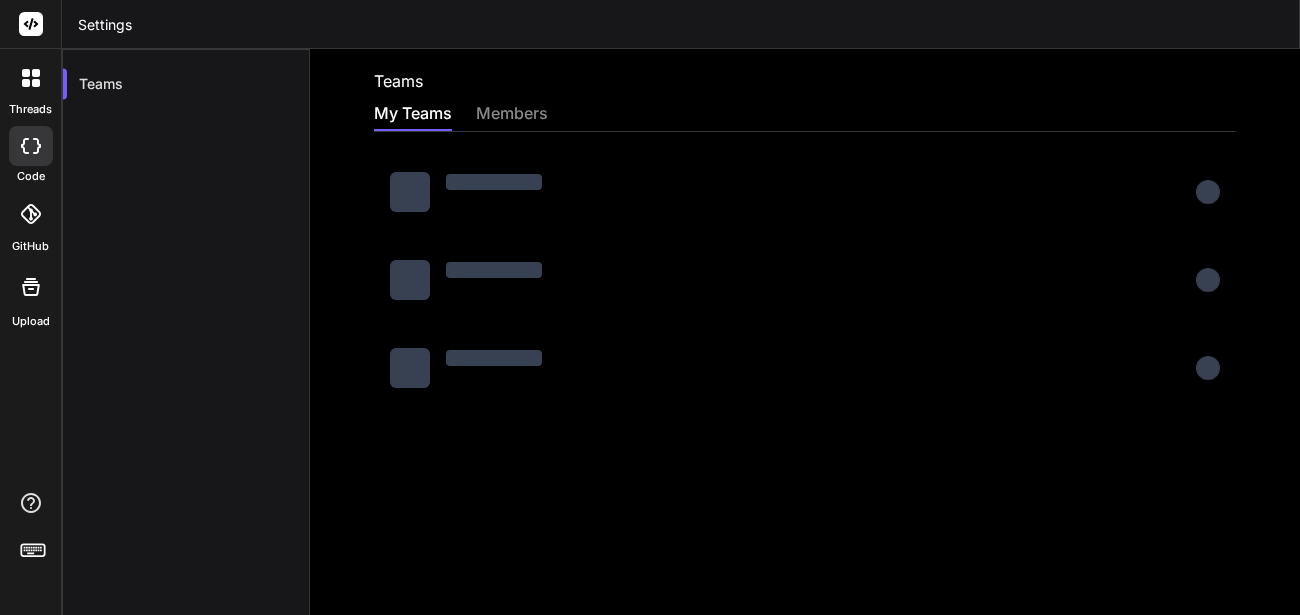 scroll, scrollTop: 0, scrollLeft: 0, axis: both 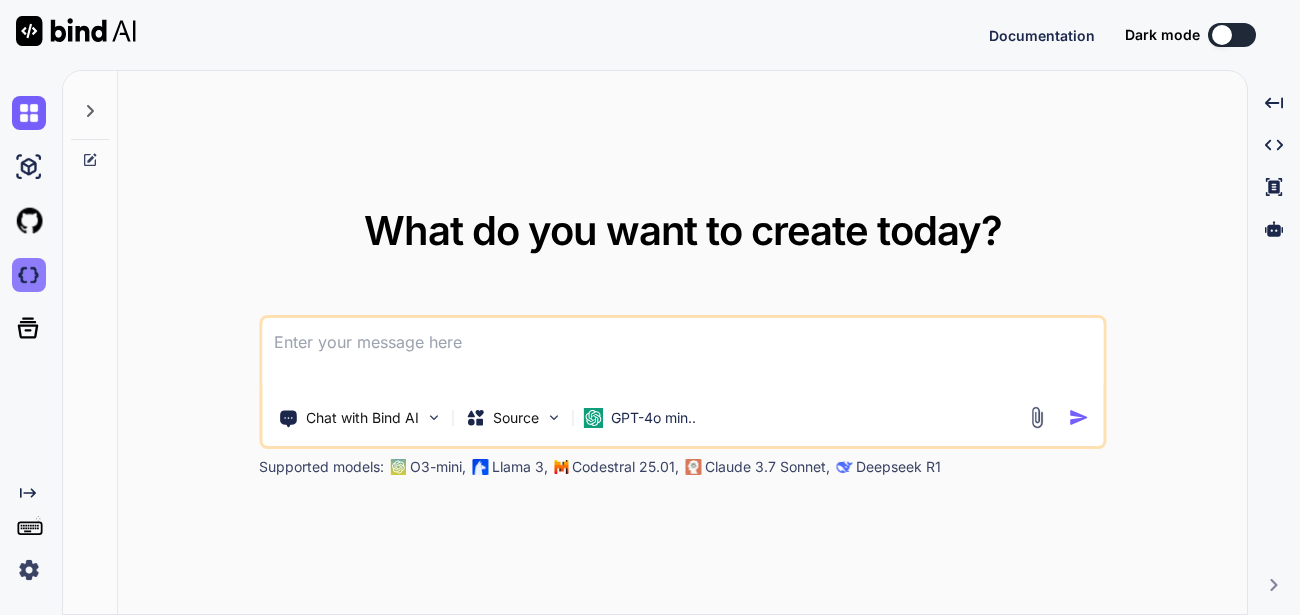 click at bounding box center (29, 275) 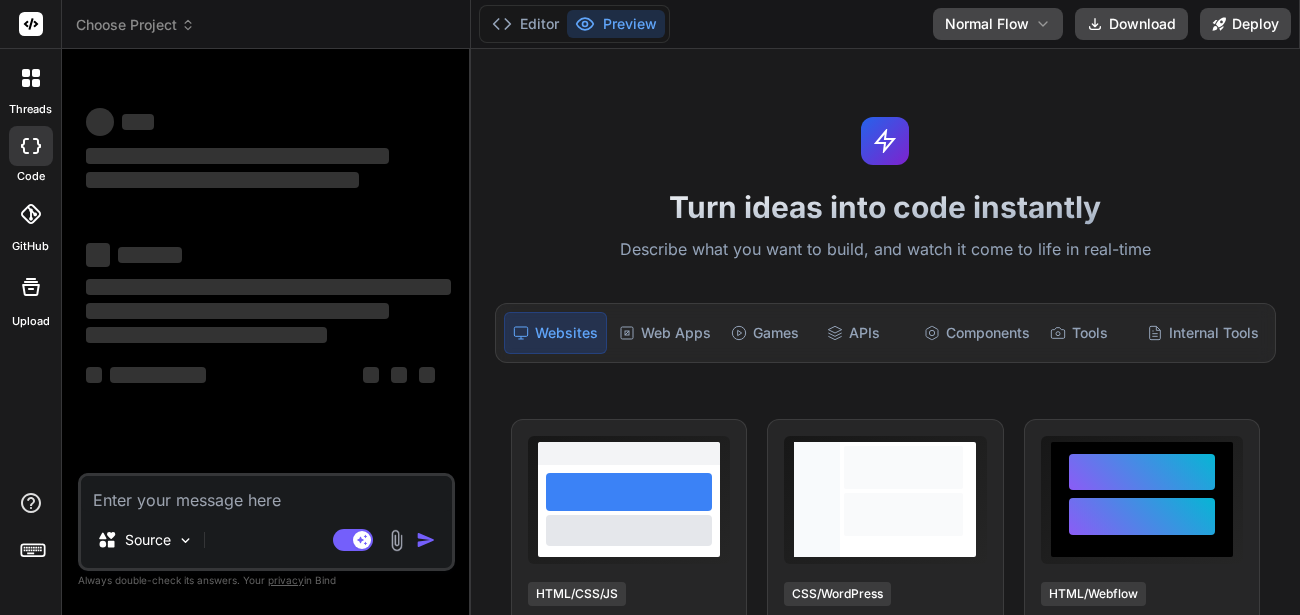 scroll, scrollTop: 0, scrollLeft: 0, axis: both 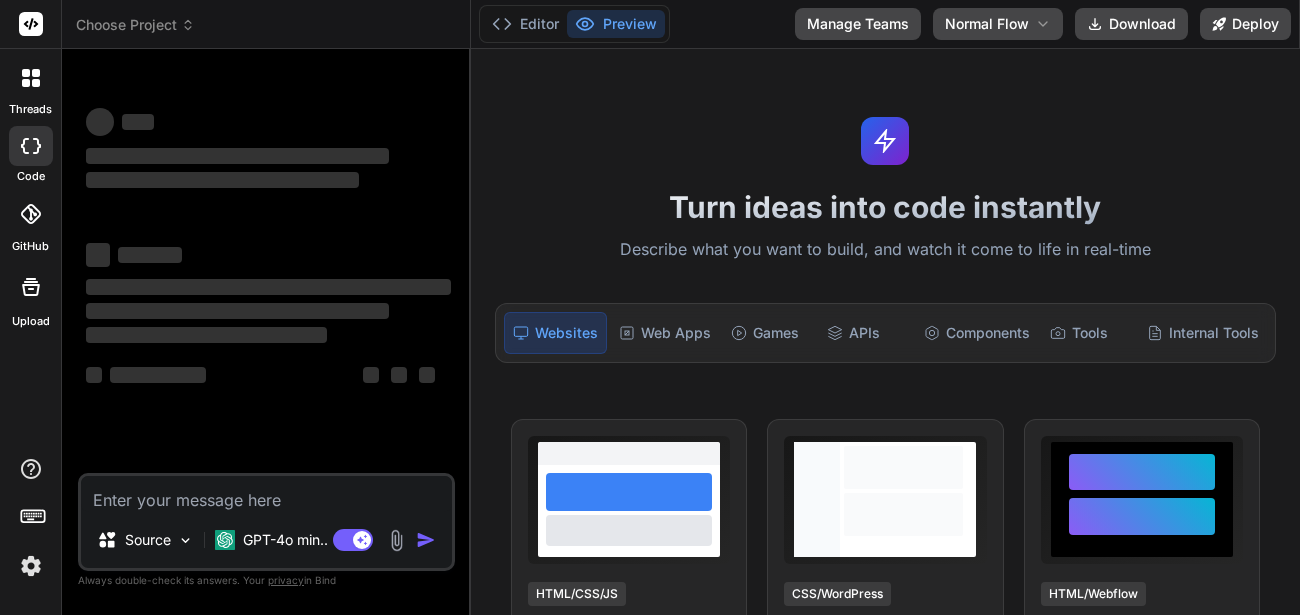 type on "x" 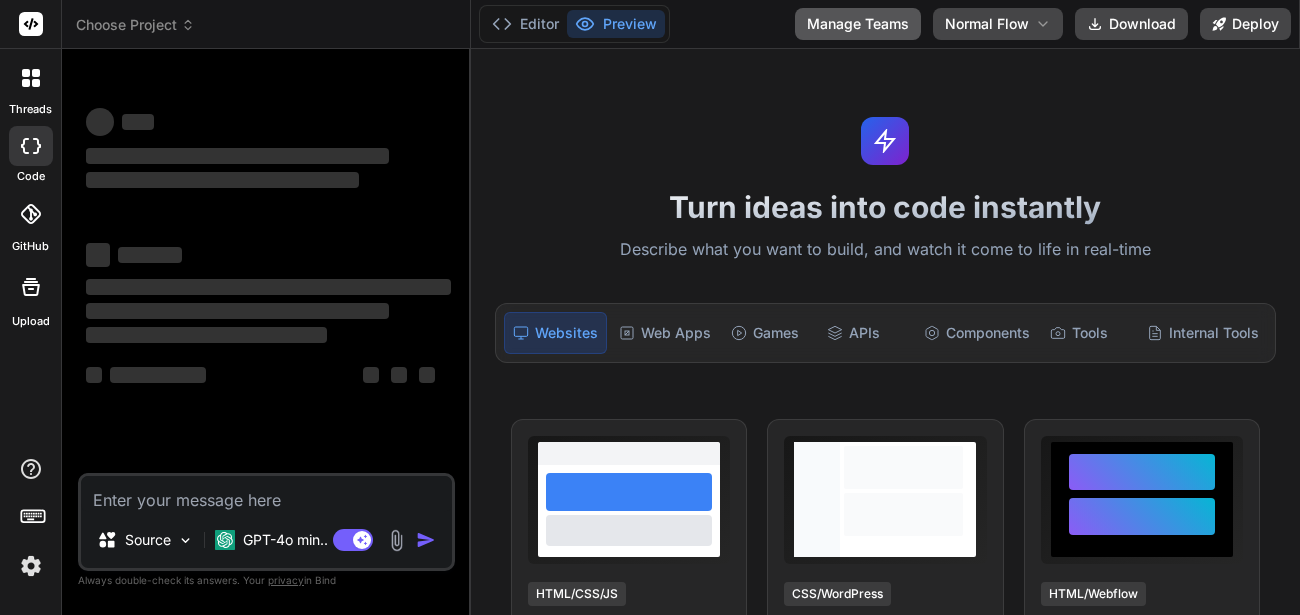 click on "Manage Teams" at bounding box center [858, 24] 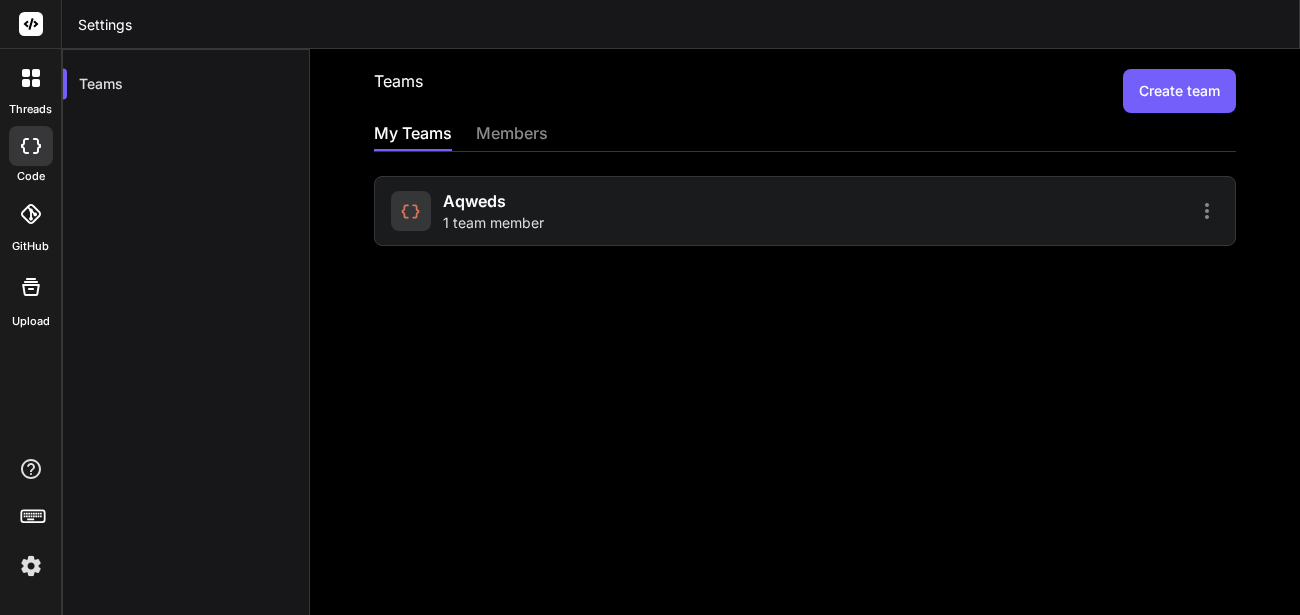 click at bounding box center (1015, 211) 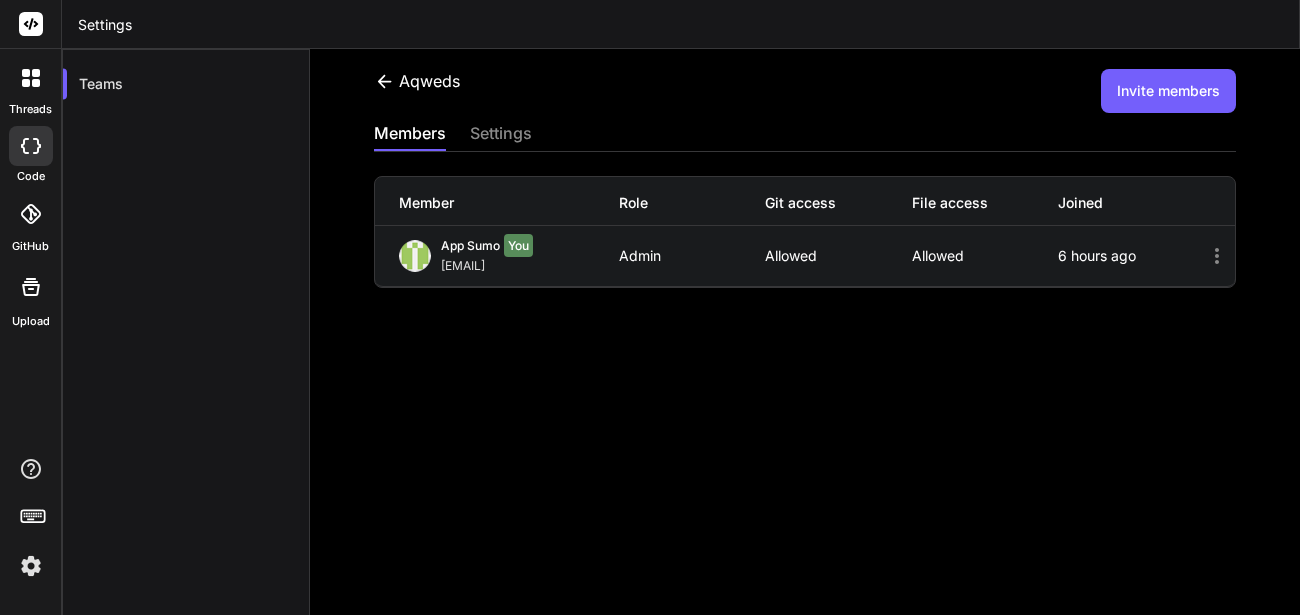 click on "Invite members" at bounding box center [1168, 91] 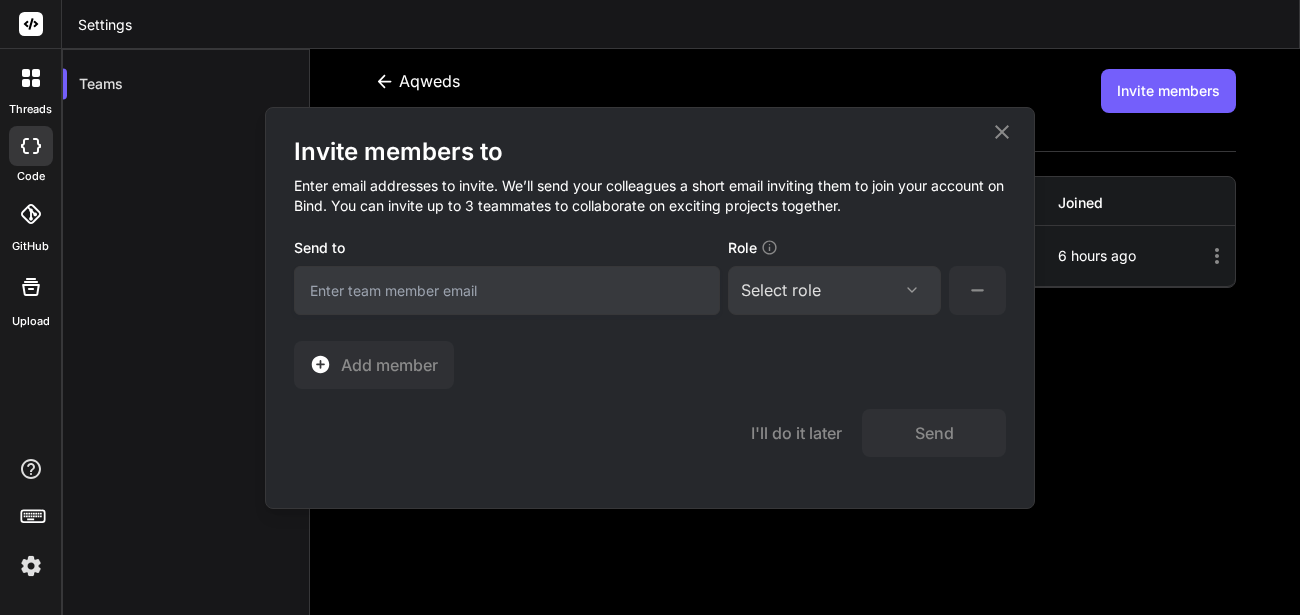click on "Select role Assign Role Admin Collaborator Member" at bounding box center (834, 290) 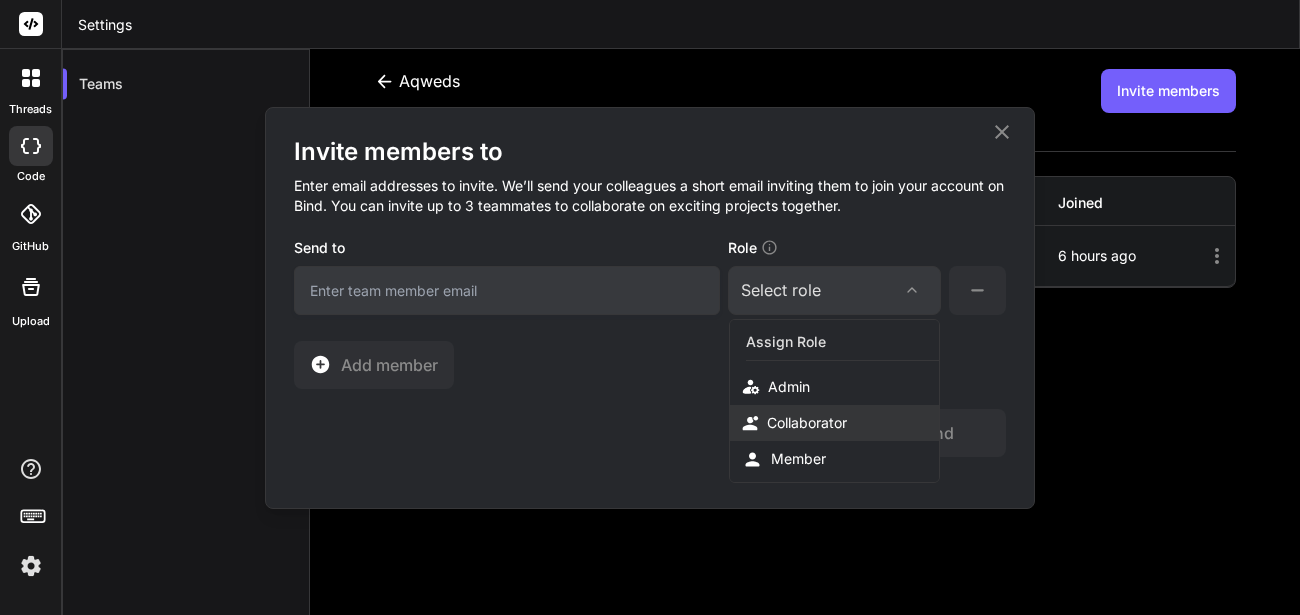 click on "Collaborator" at bounding box center [807, 423] 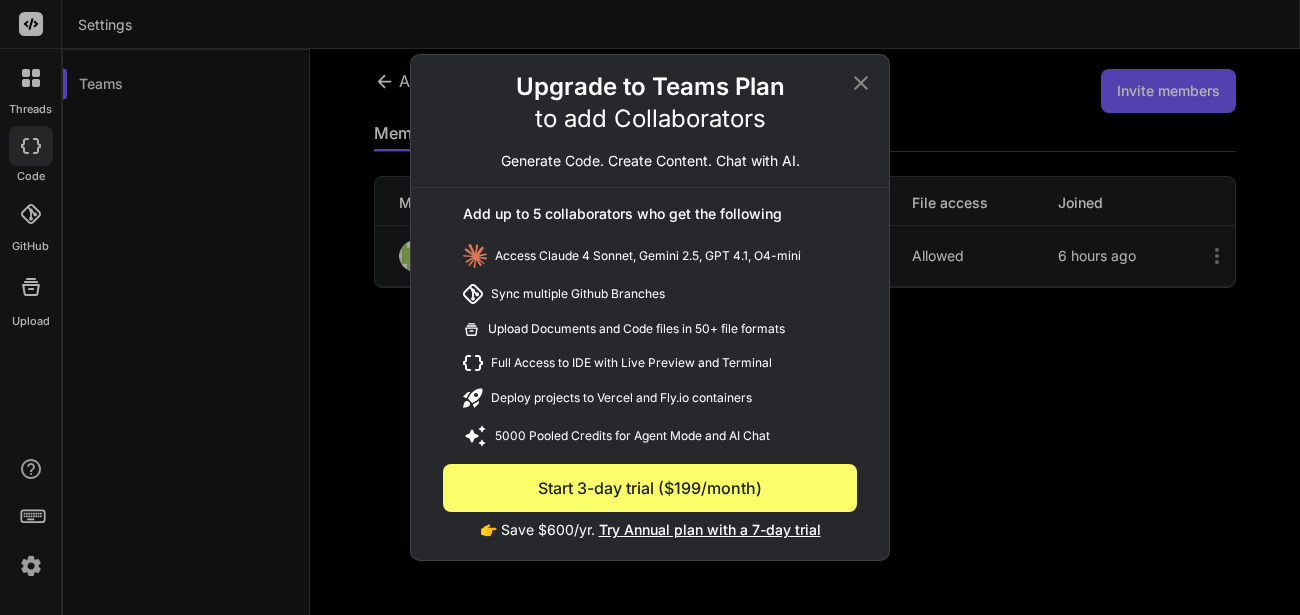 click 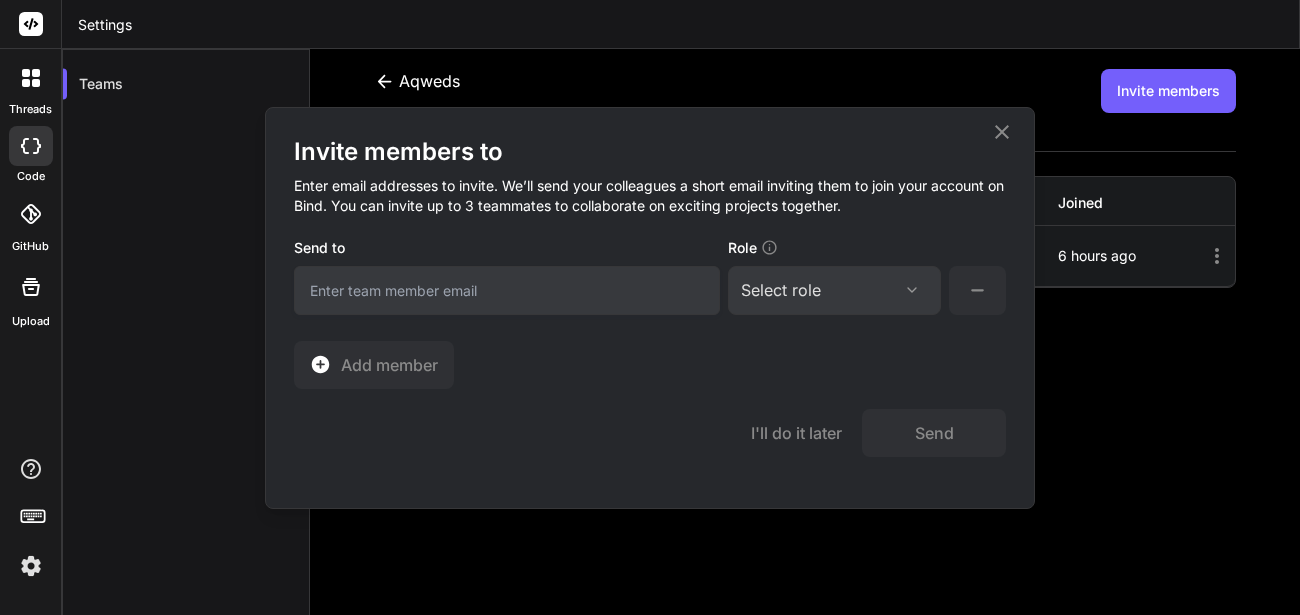 click on "Select role" at bounding box center [834, 290] 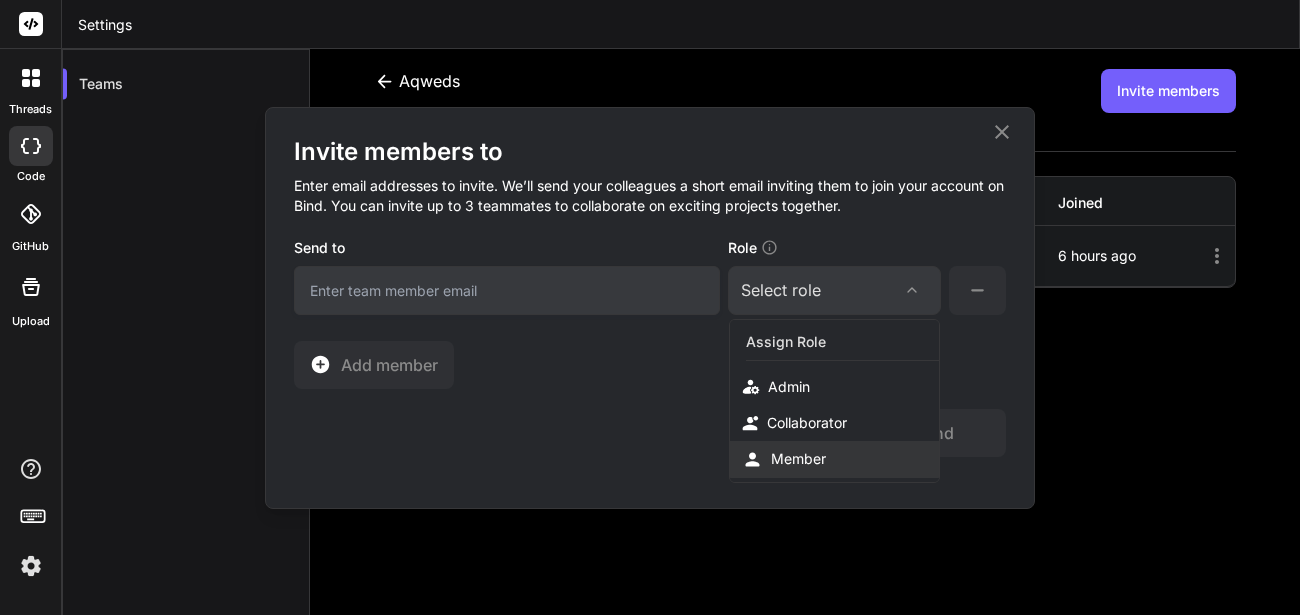 click on "Member" at bounding box center [834, 459] 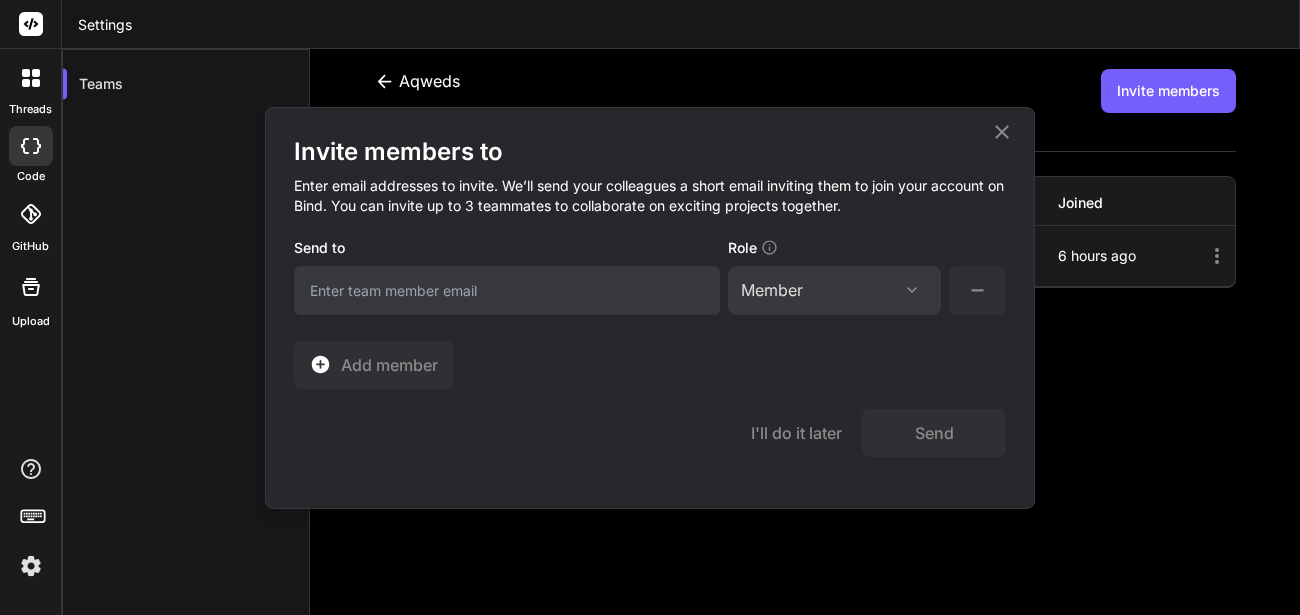 click on "Member" at bounding box center (834, 290) 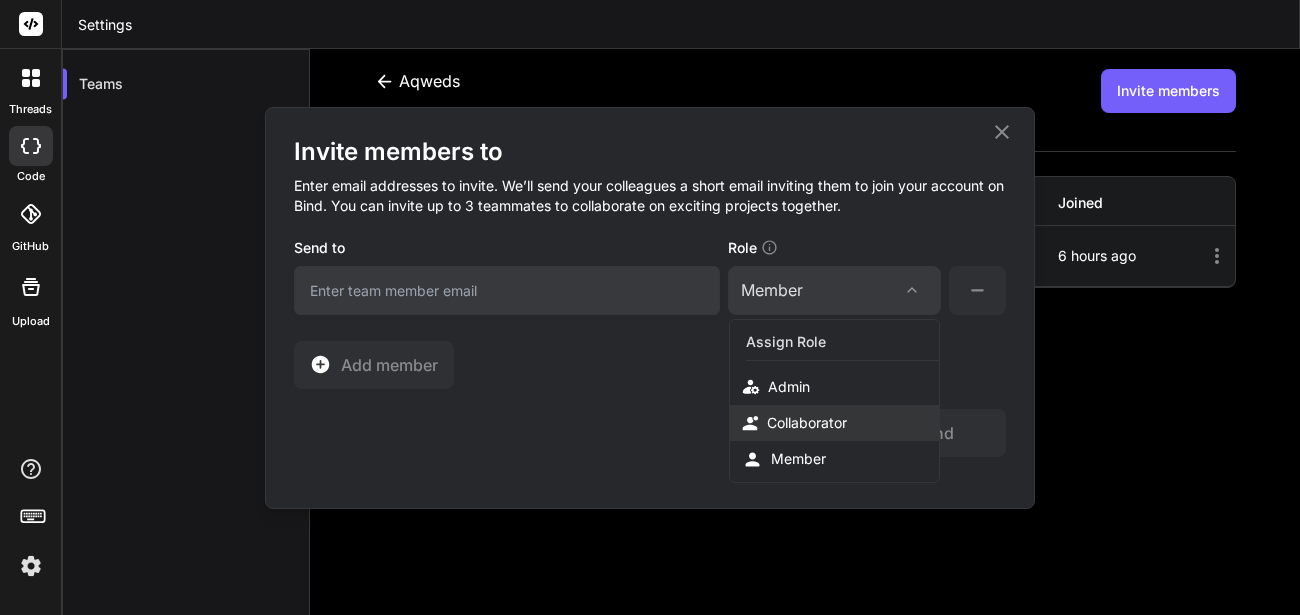 click on "Collaborator" at bounding box center [807, 423] 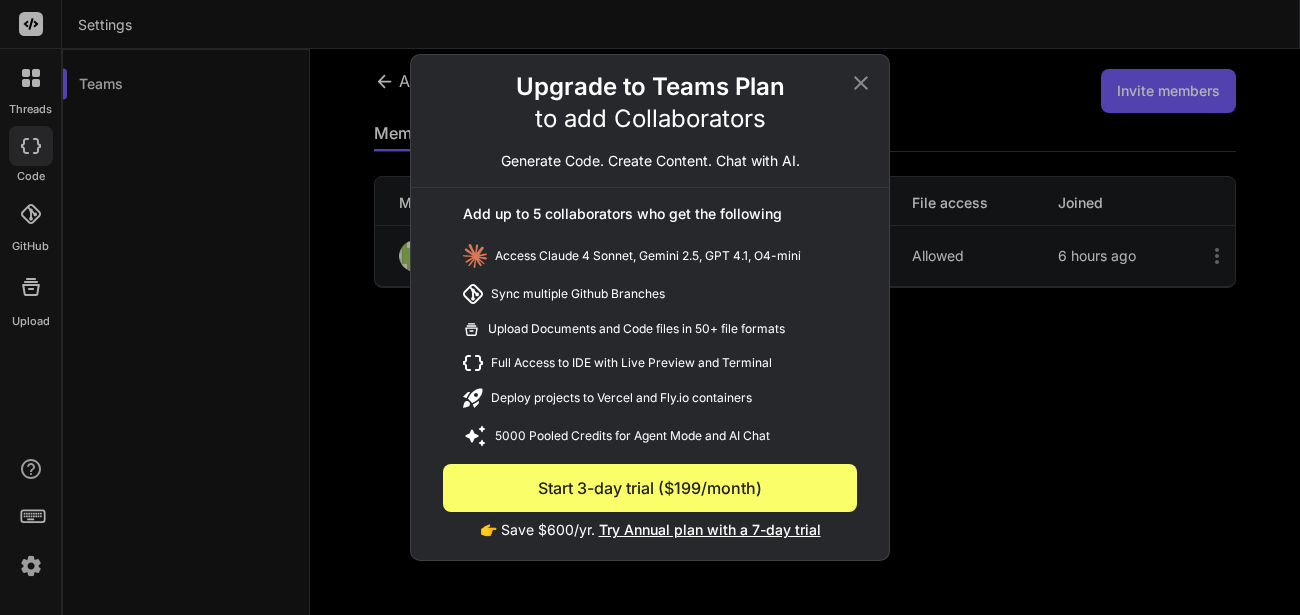 click 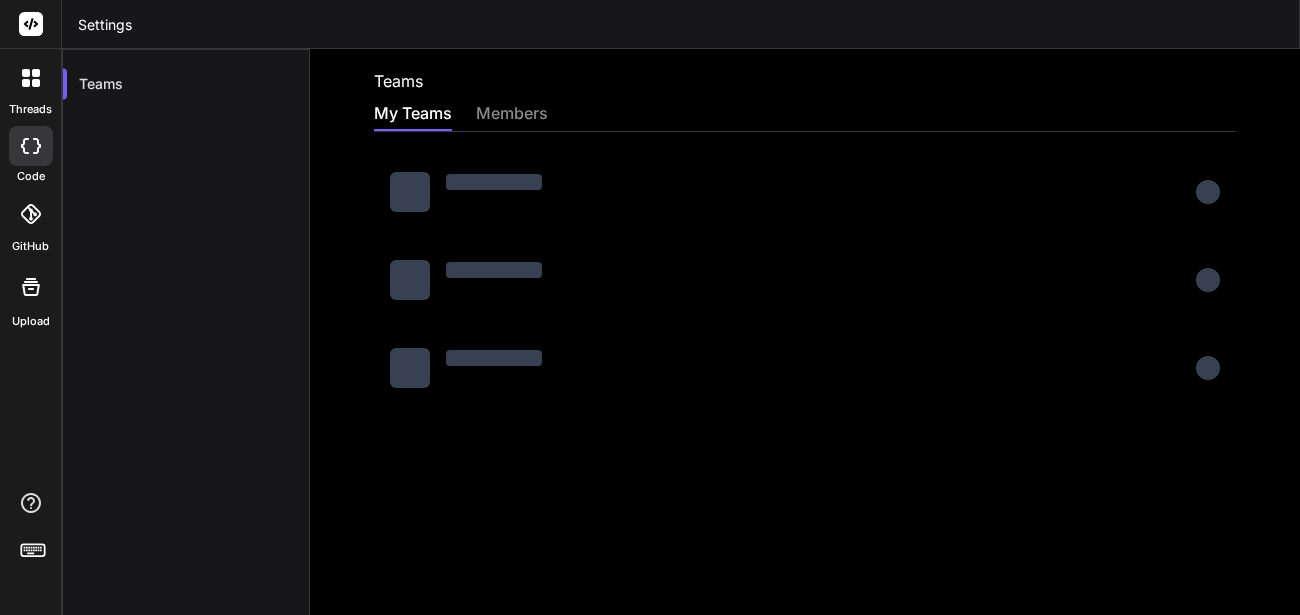 scroll, scrollTop: 0, scrollLeft: 0, axis: both 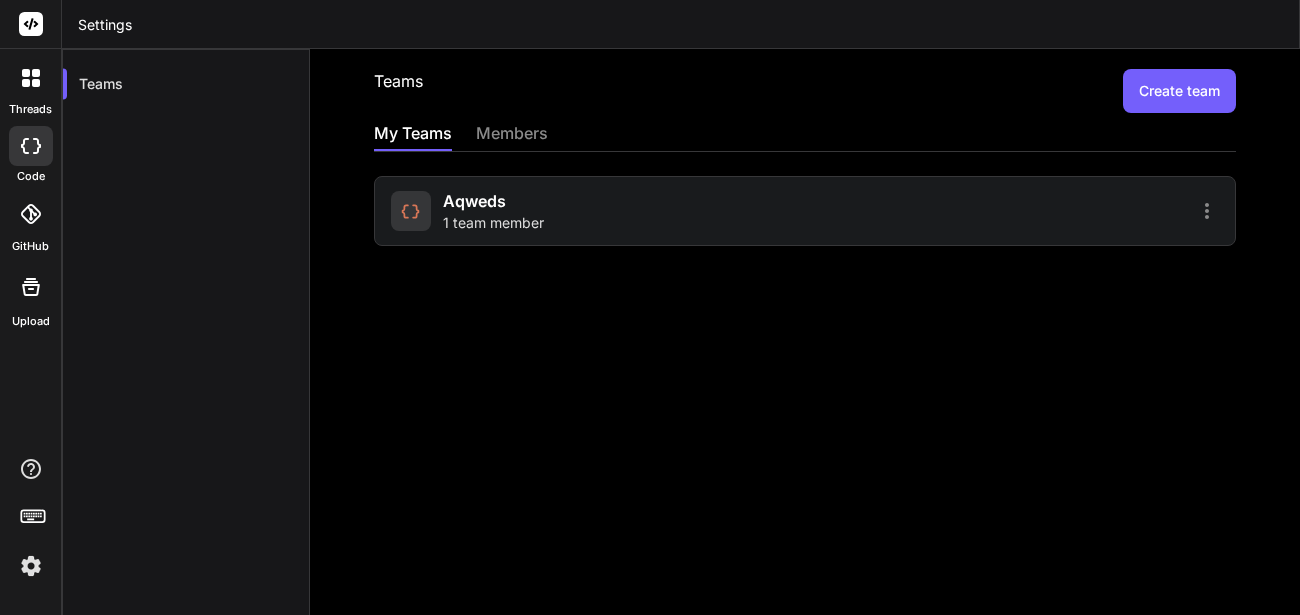 click on "aqweds 1 team member" at bounding box center [595, 211] 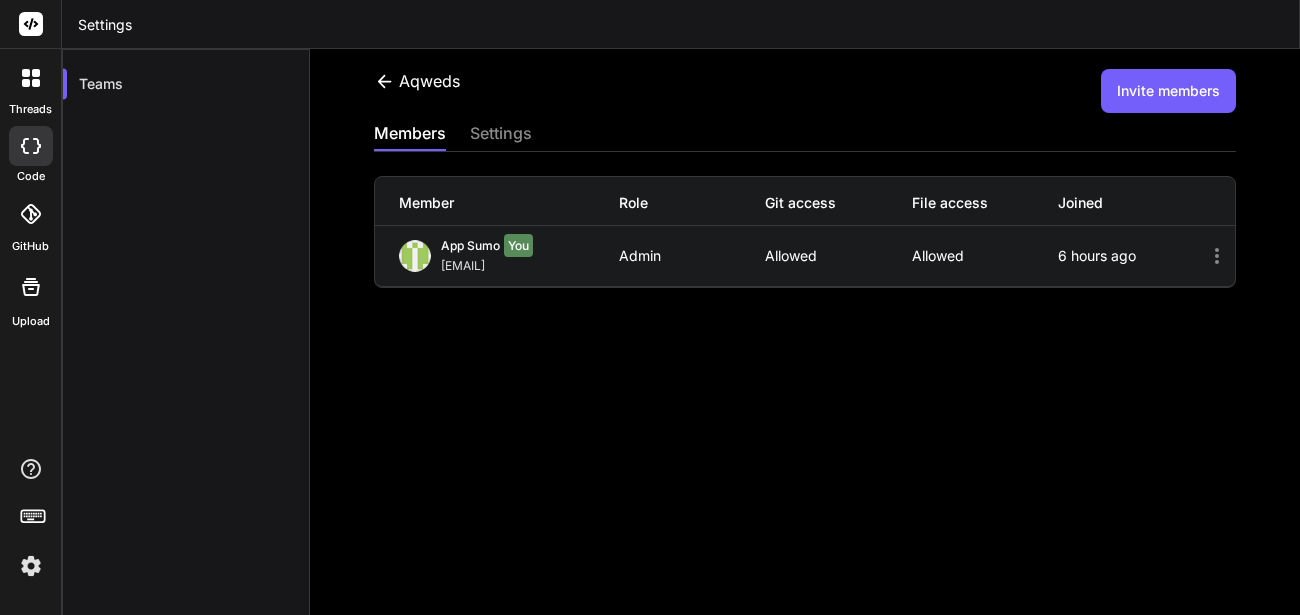 click on "Invite members" at bounding box center [1168, 91] 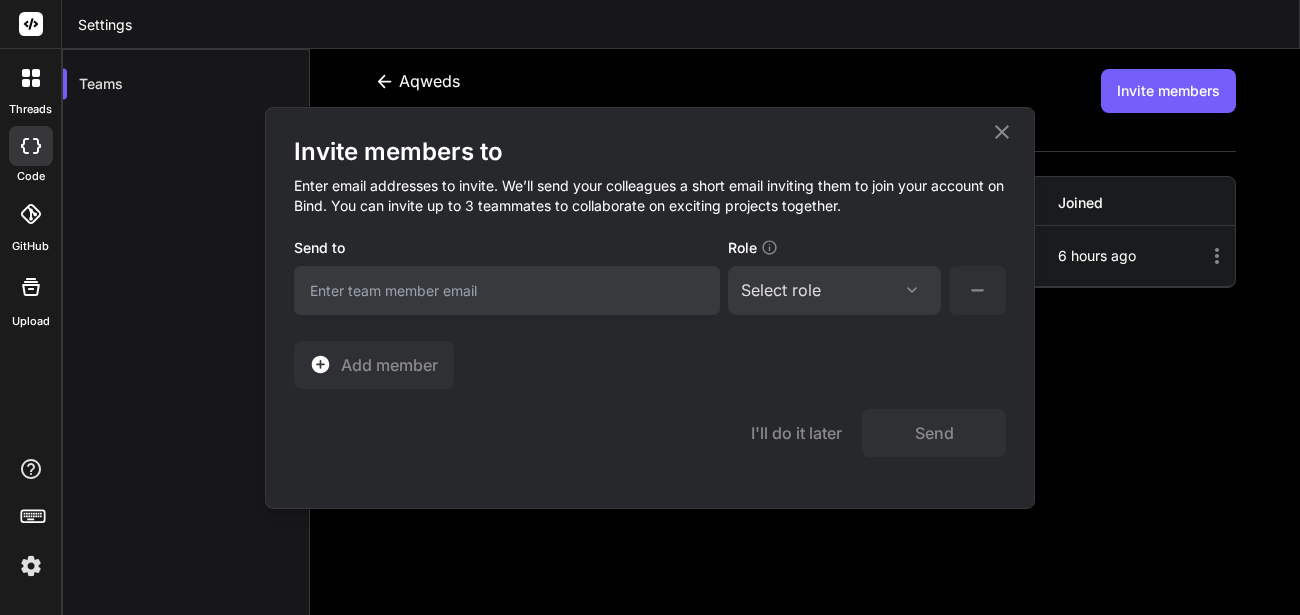 click on "Select role" at bounding box center [834, 290] 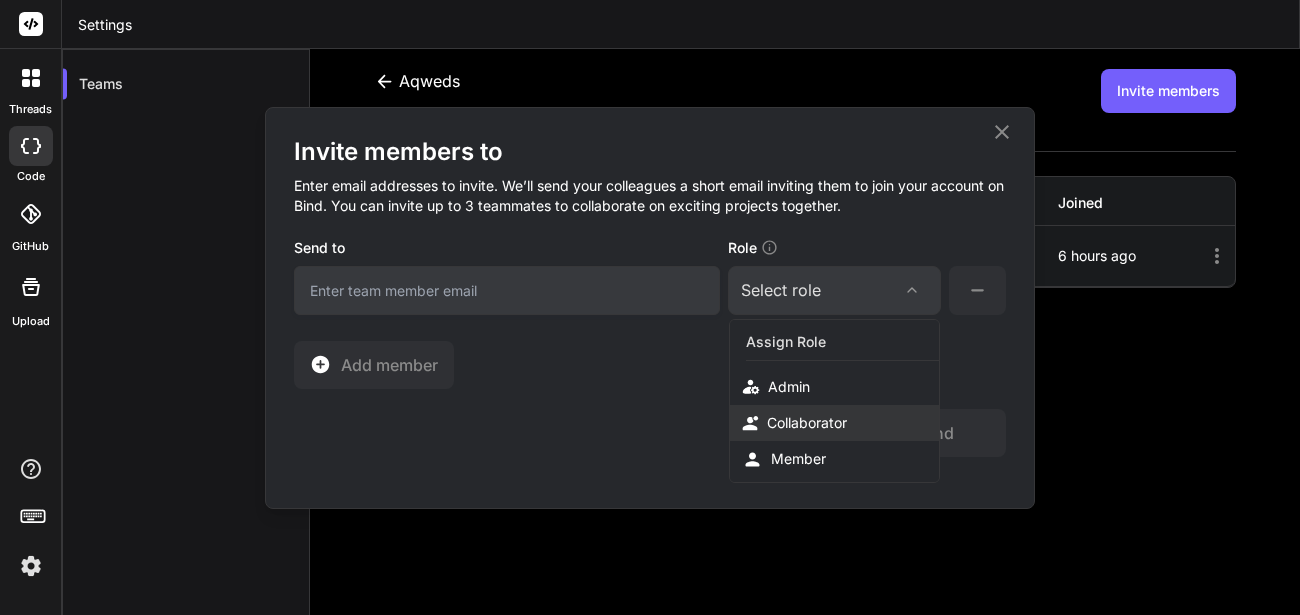 click on "Collaborator" at bounding box center [807, 423] 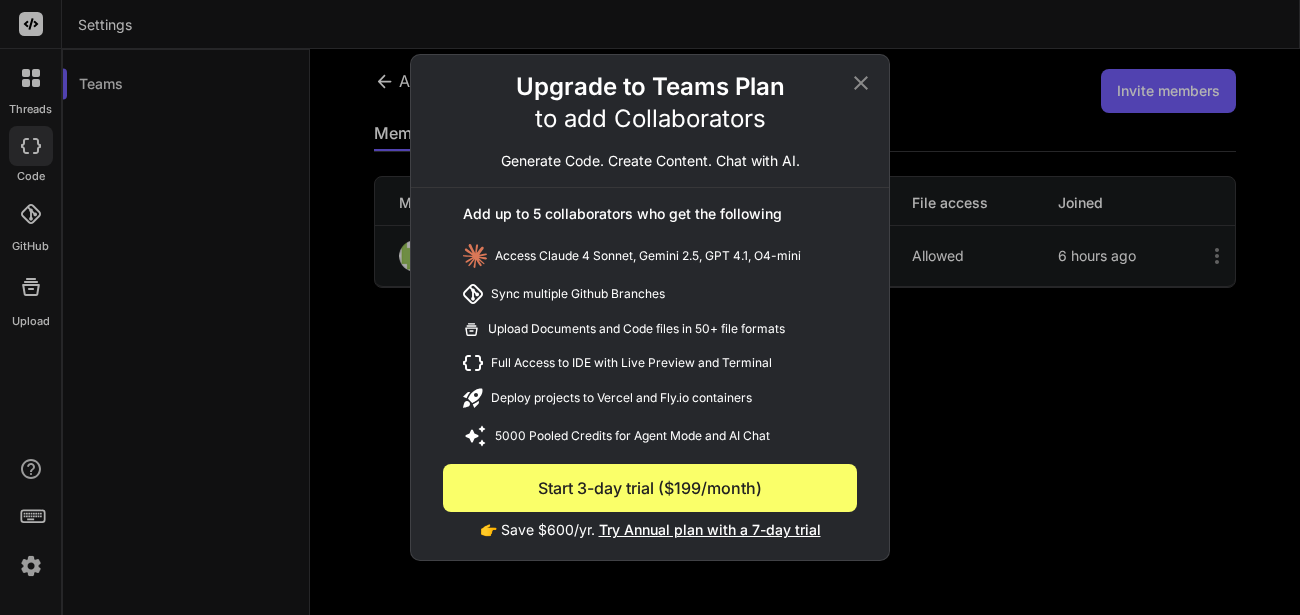 click 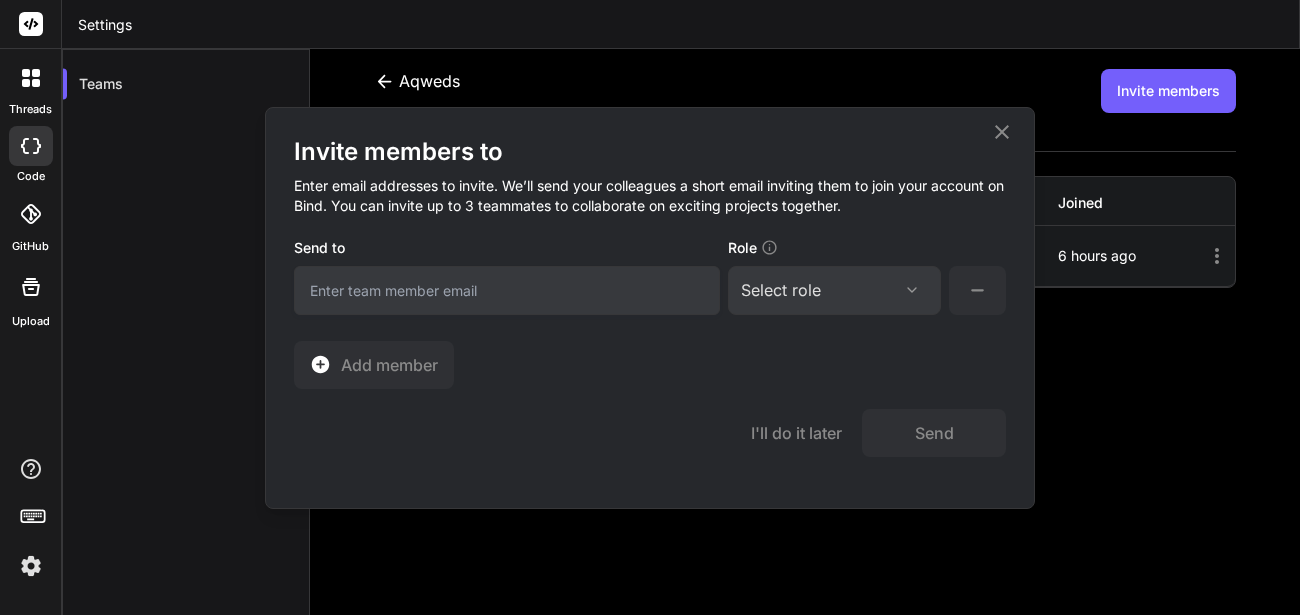 click 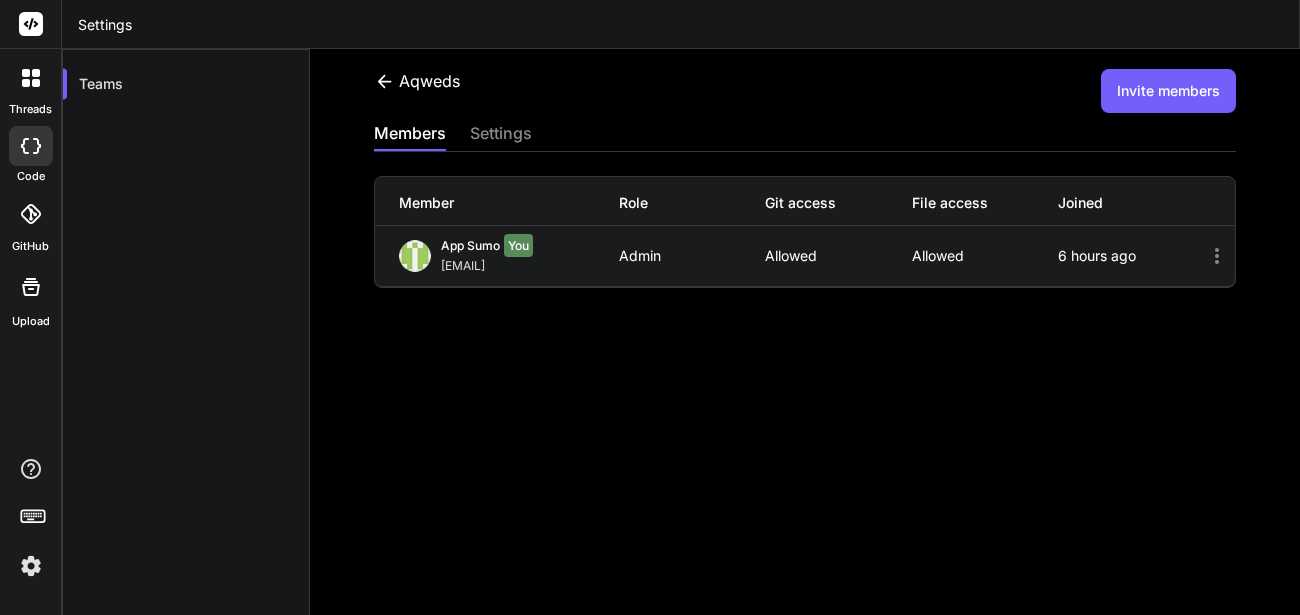 click on "App Sumo You [EMAIL]" at bounding box center [509, 256] 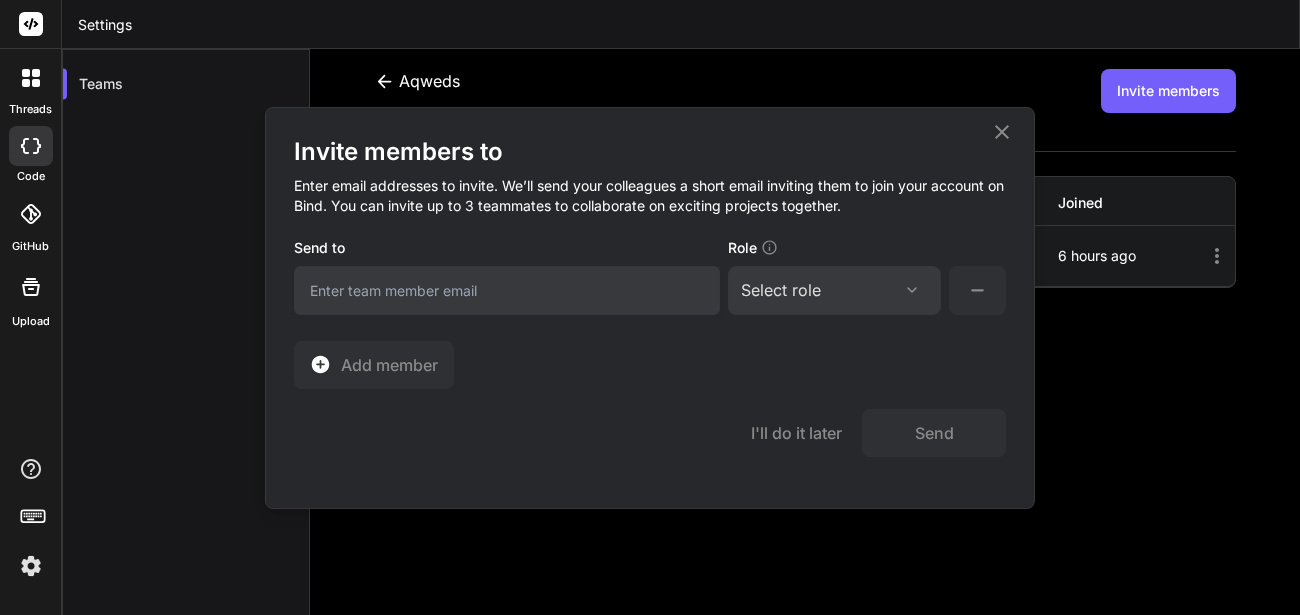 click on "Select role" at bounding box center [834, 290] 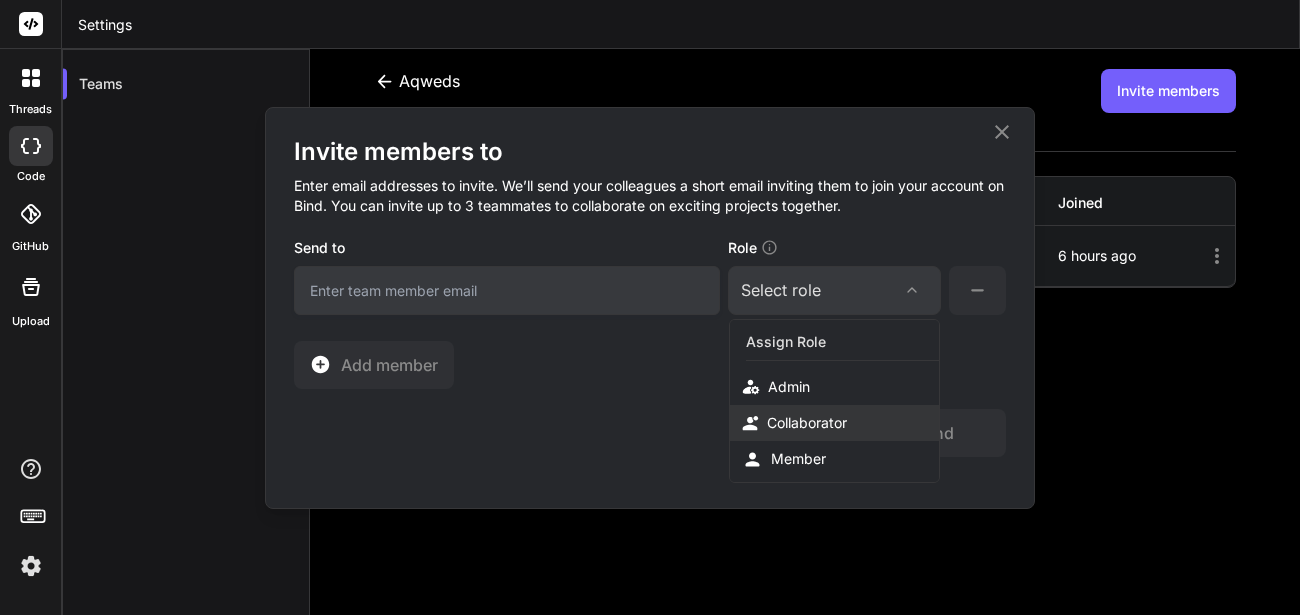 click on "Collaborator" at bounding box center (834, 423) 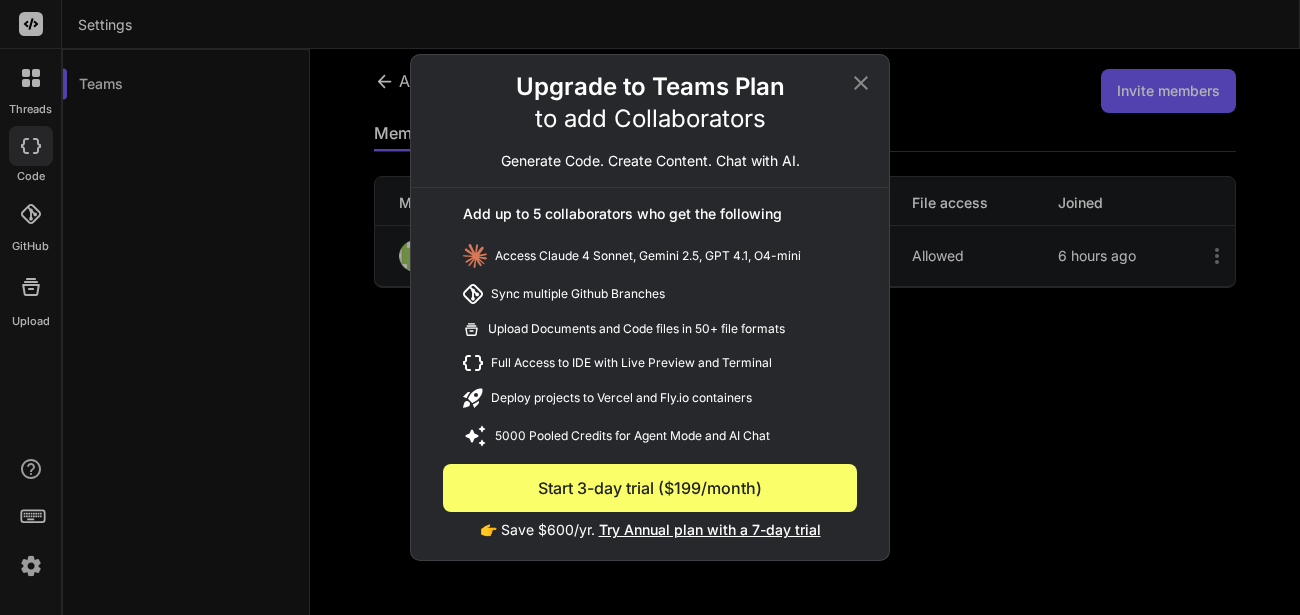 click on "Try Annual plan with a 7-day trial" at bounding box center [710, 529] 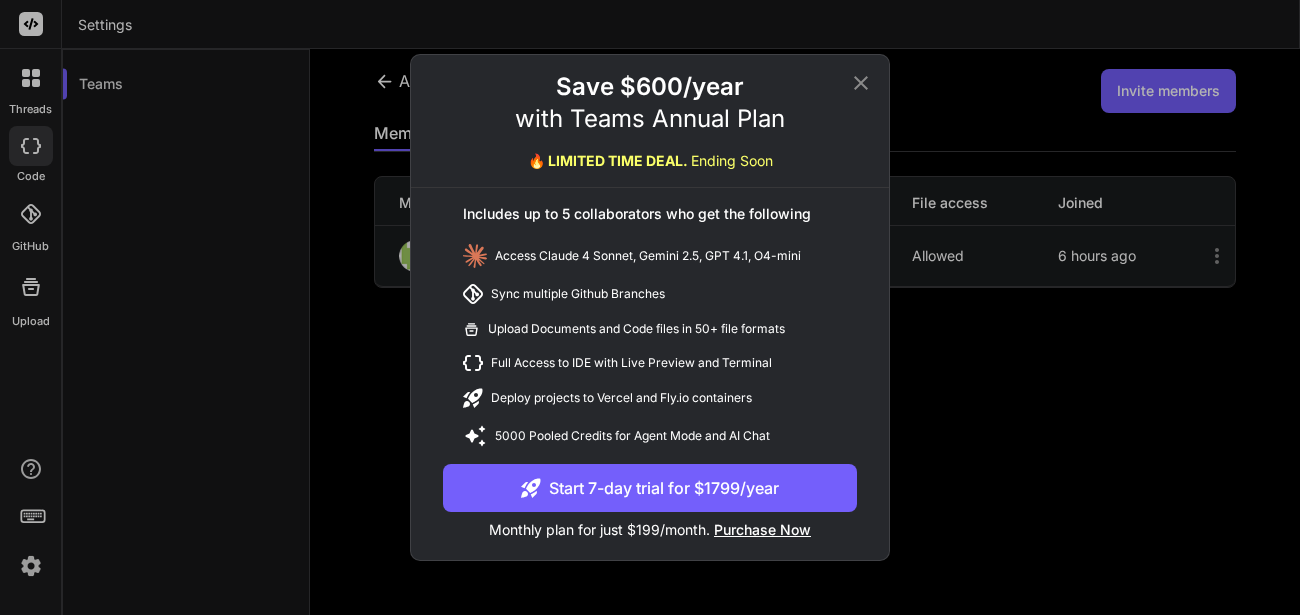 click on "Start 7-day trial for $1799/year" at bounding box center [650, 488] 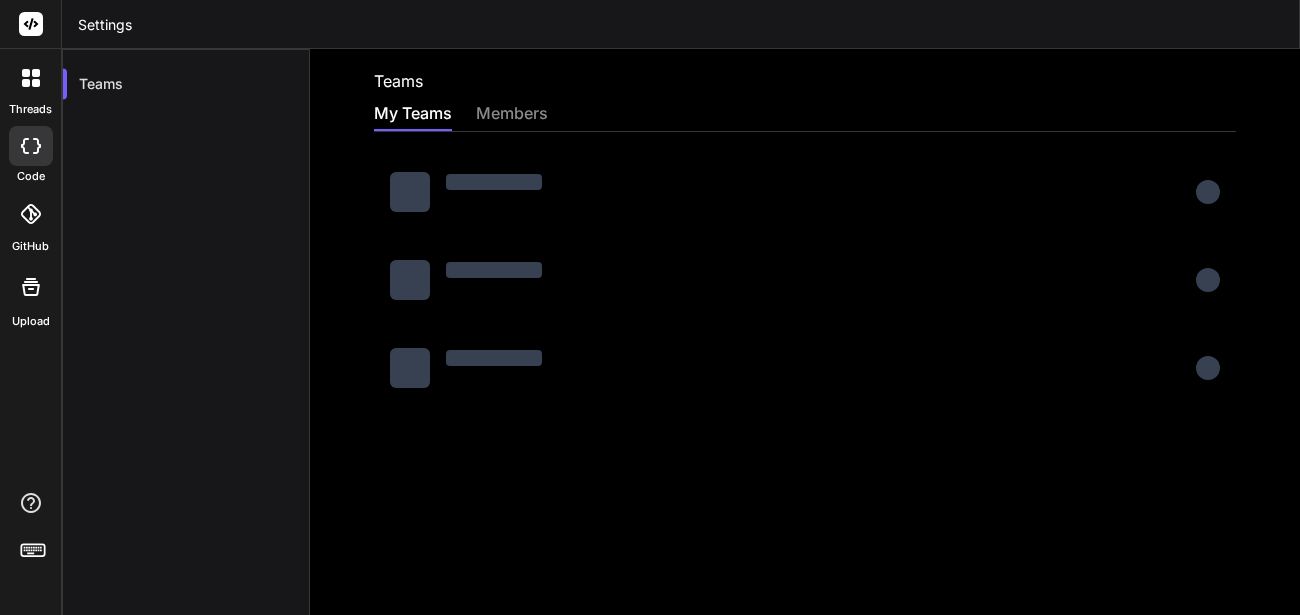 scroll, scrollTop: 0, scrollLeft: 0, axis: both 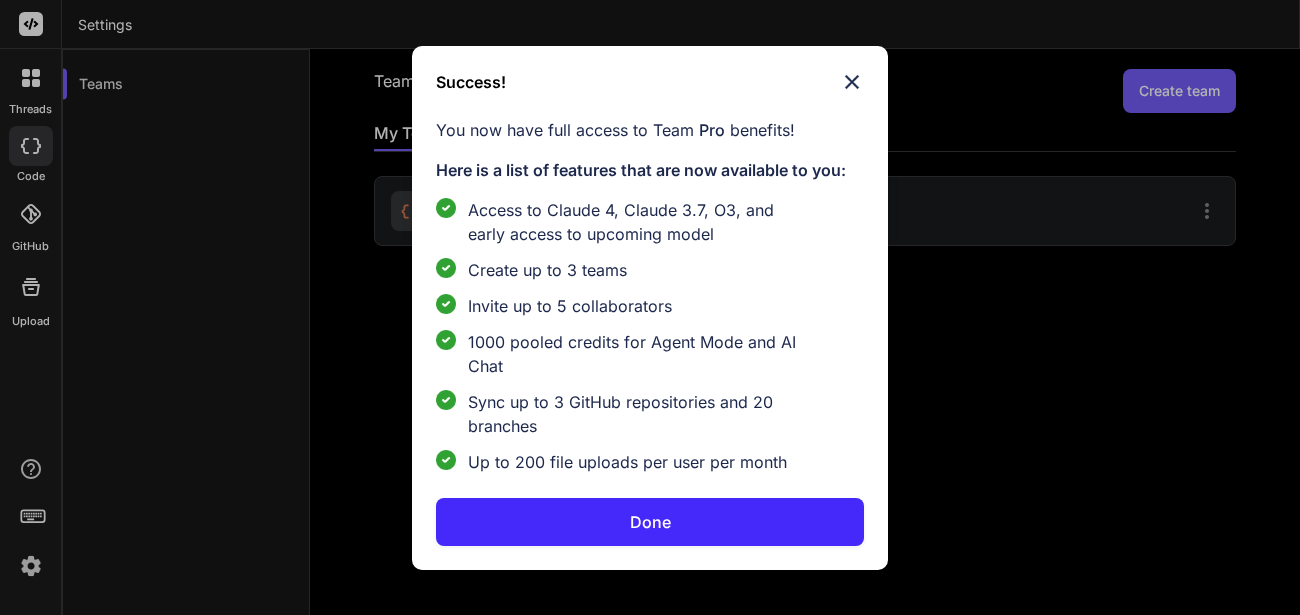 click on "Done" at bounding box center [650, 522] 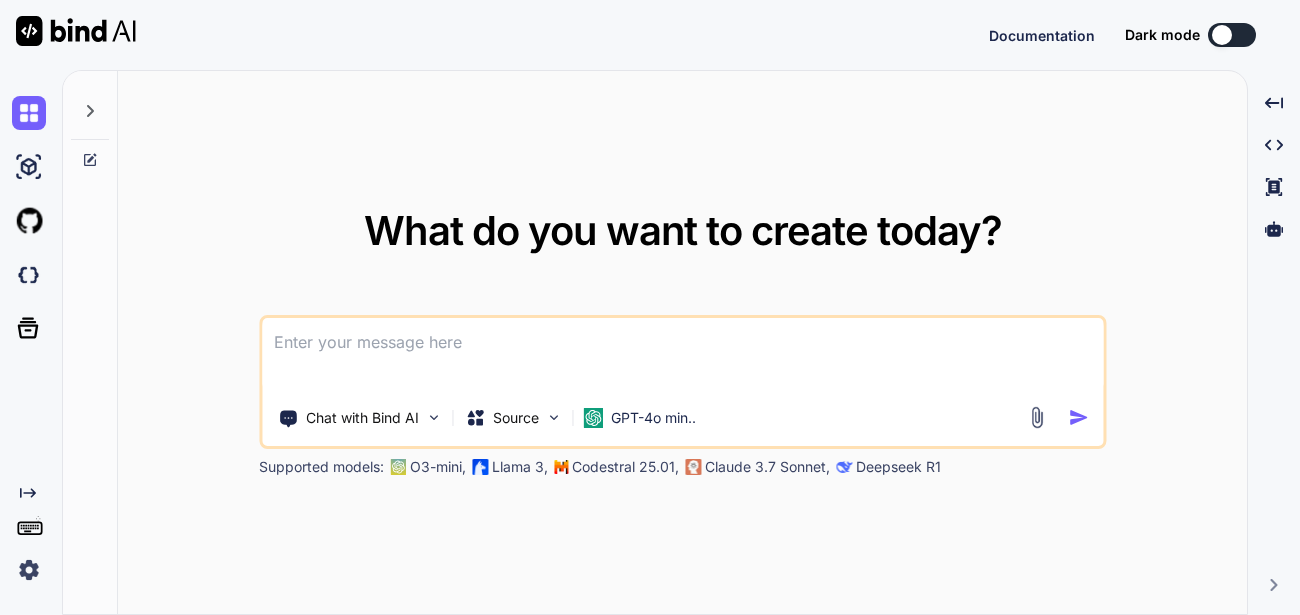 scroll, scrollTop: 0, scrollLeft: 0, axis: both 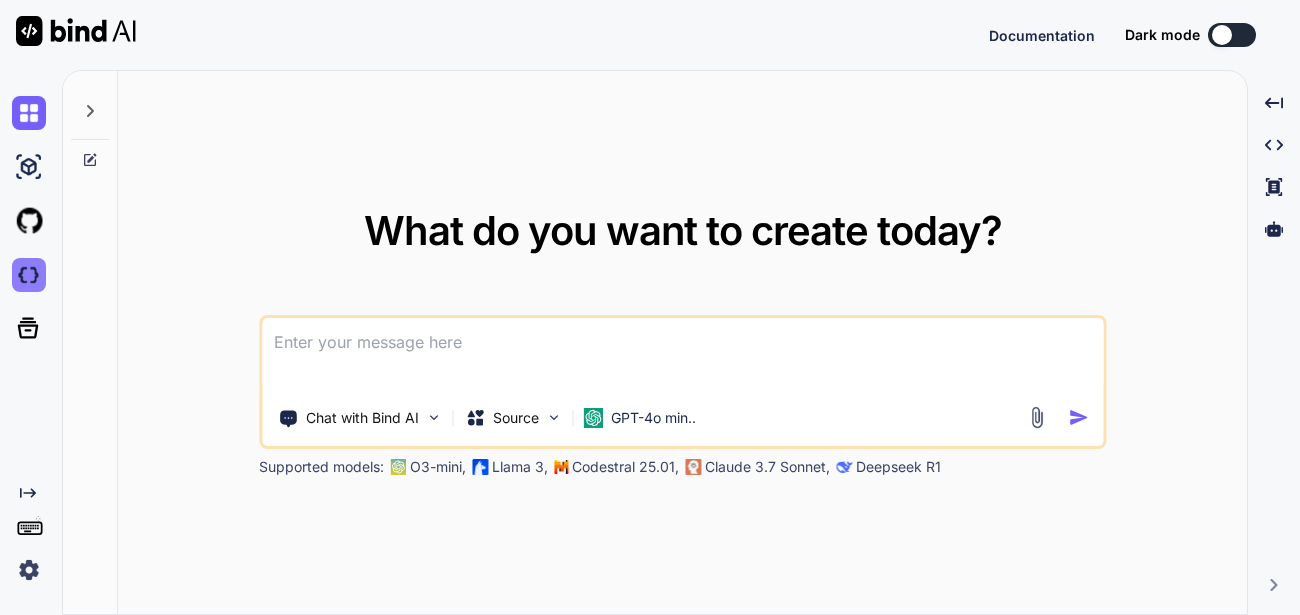click at bounding box center [29, 275] 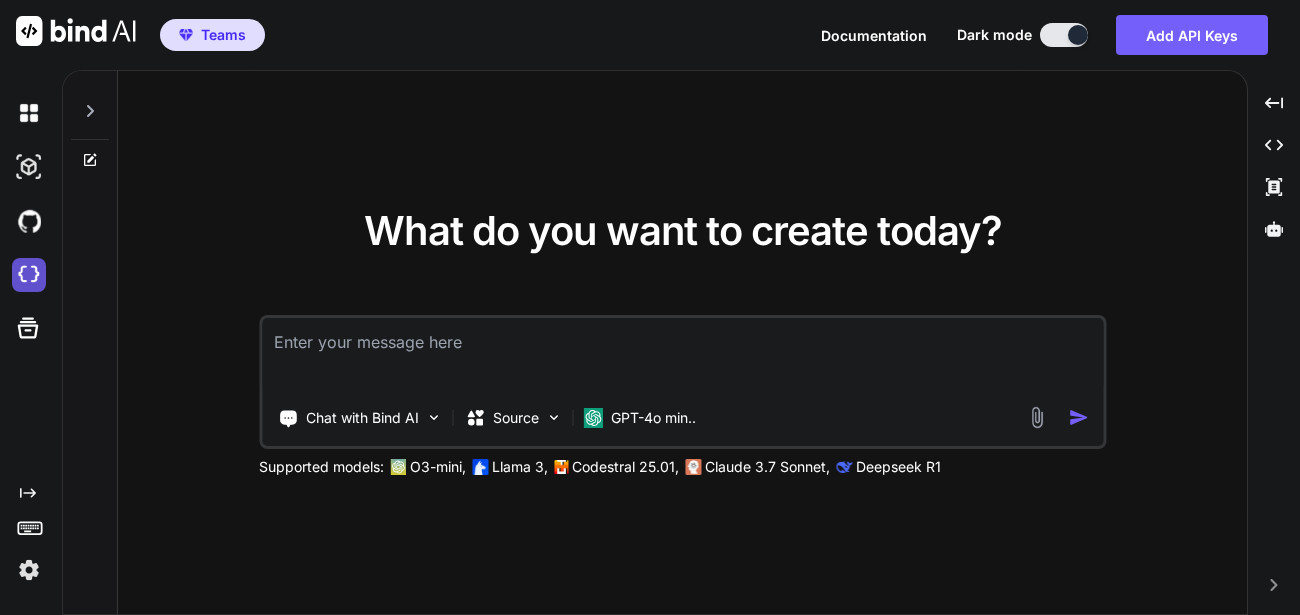 type on "x" 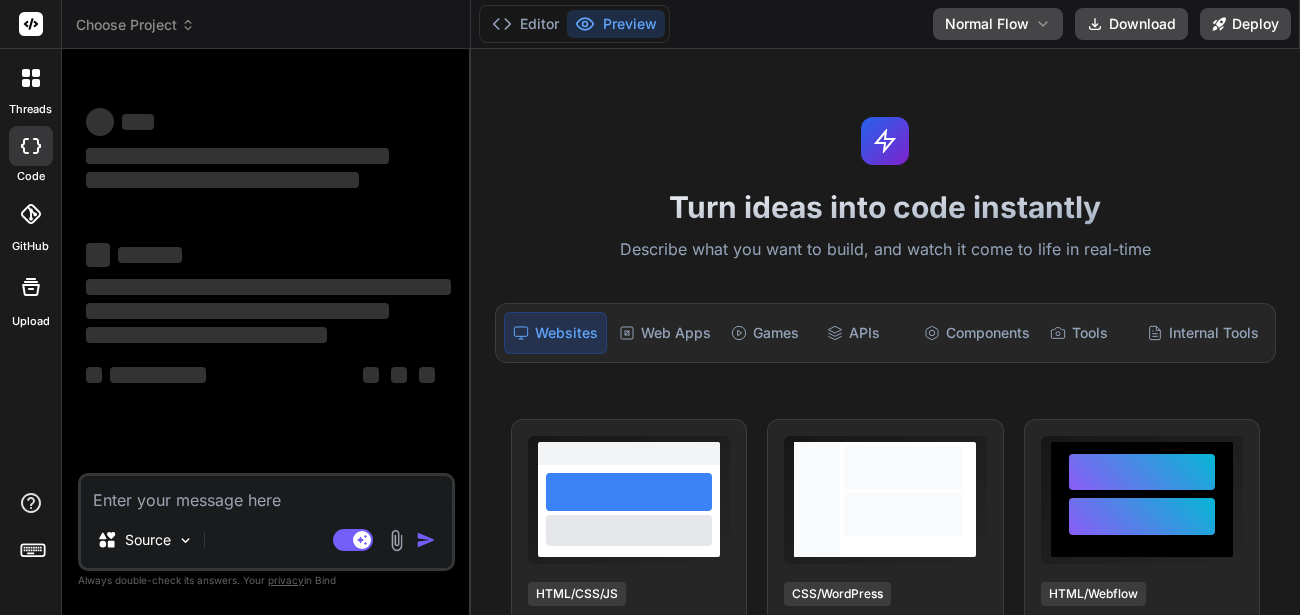scroll, scrollTop: 0, scrollLeft: 0, axis: both 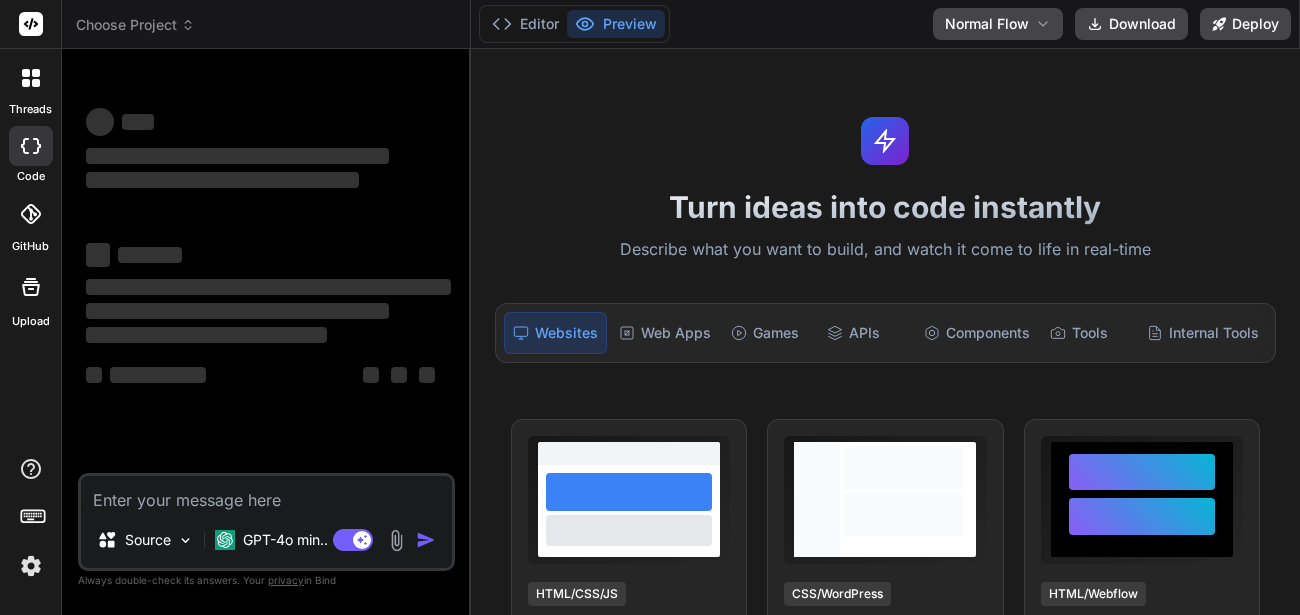 type on "x" 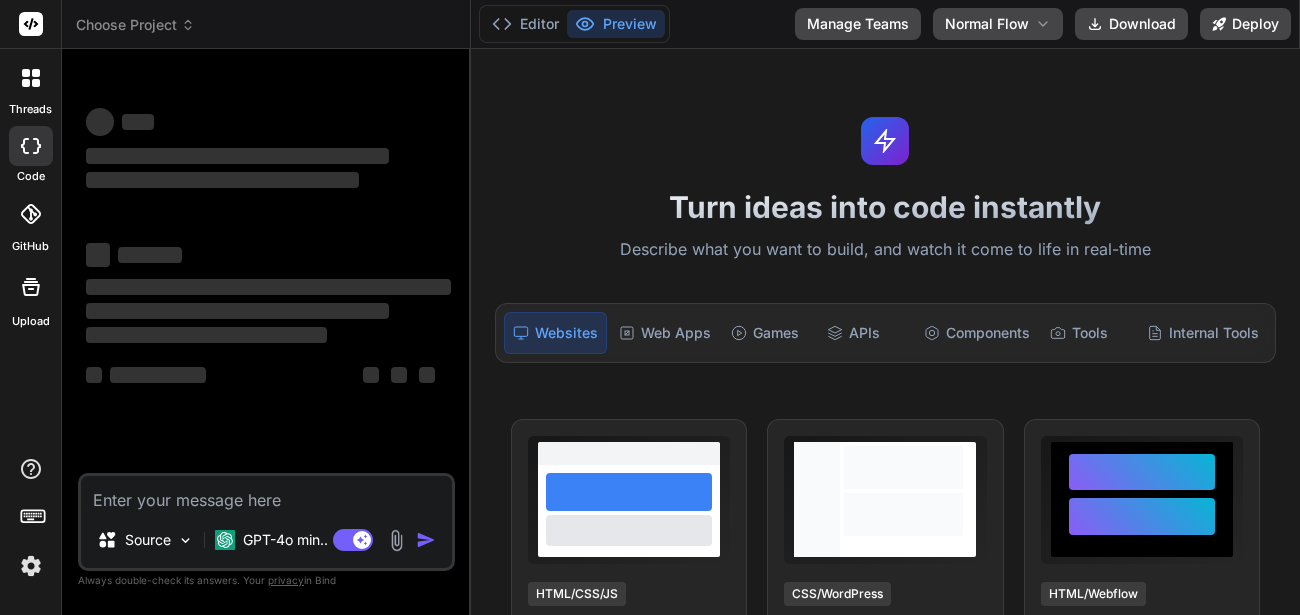 click on "Manage Teams" at bounding box center [858, 24] 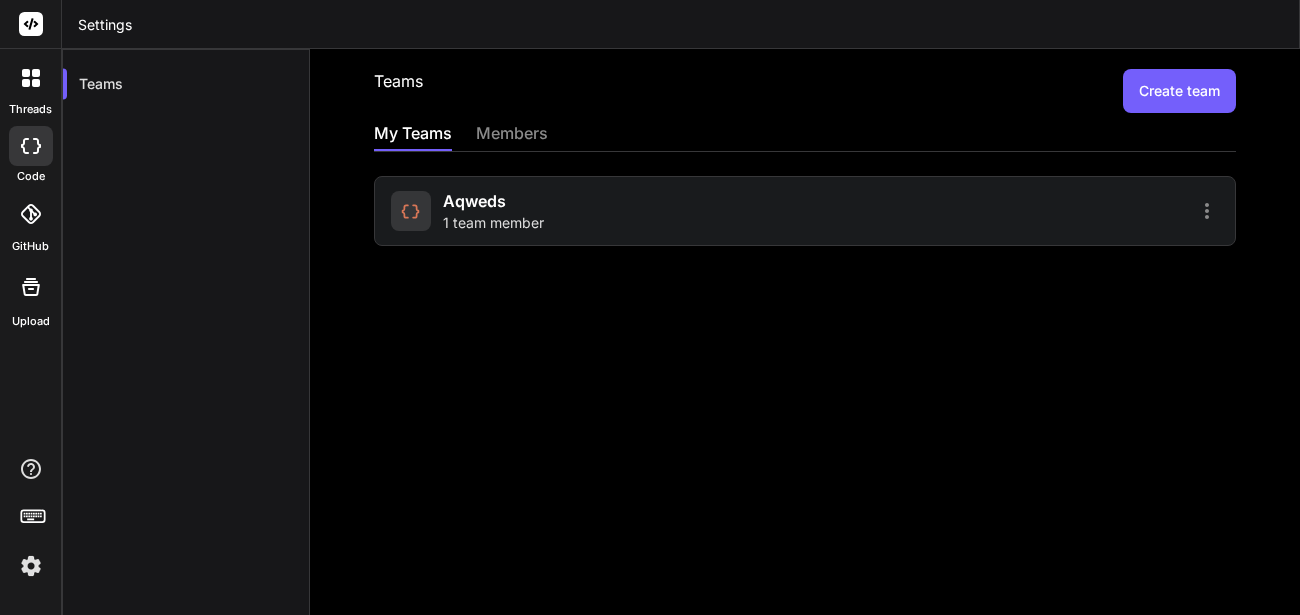 click at bounding box center (1015, 211) 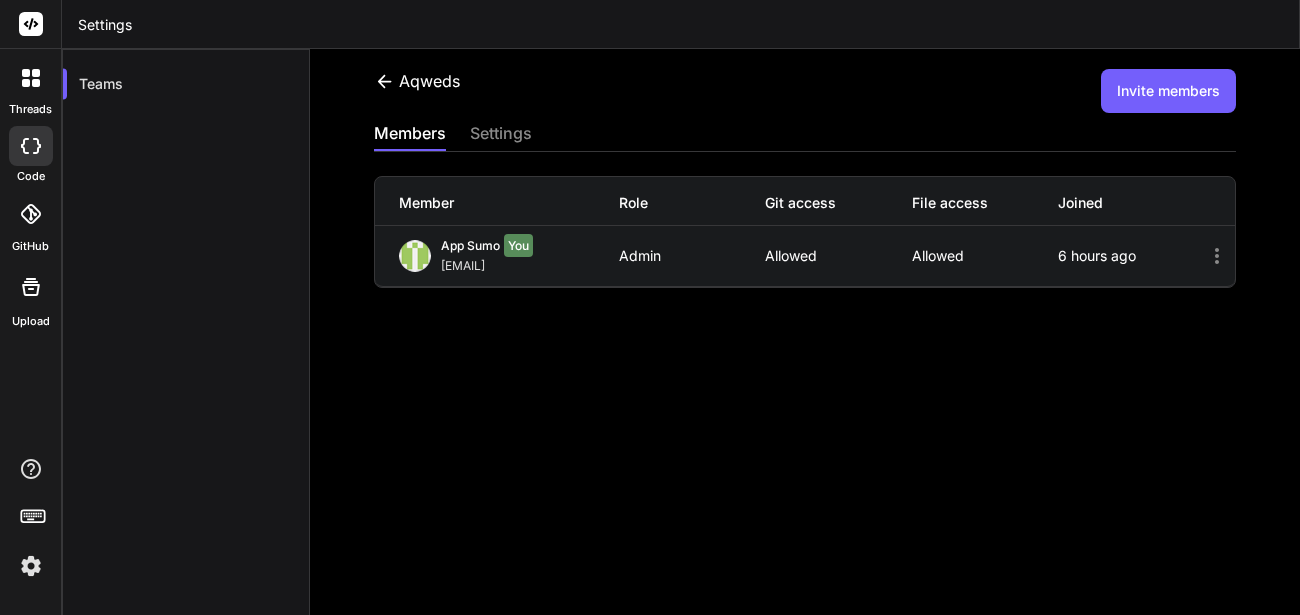 click on "Invite members" at bounding box center [1168, 91] 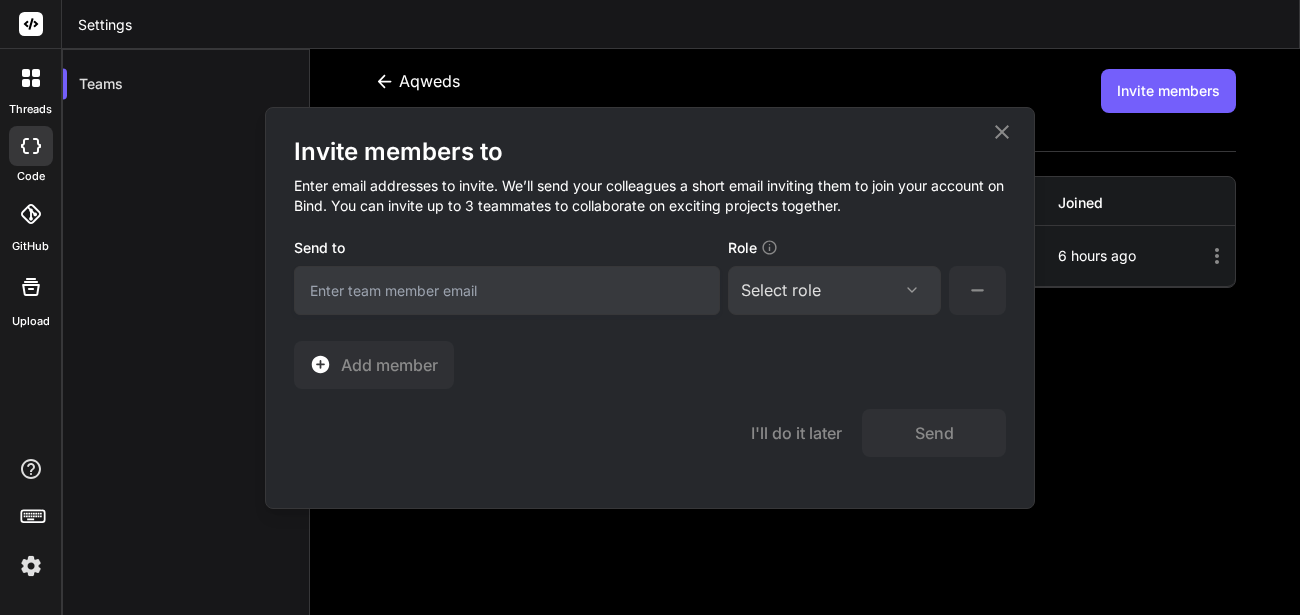 click on "Select role" at bounding box center [781, 290] 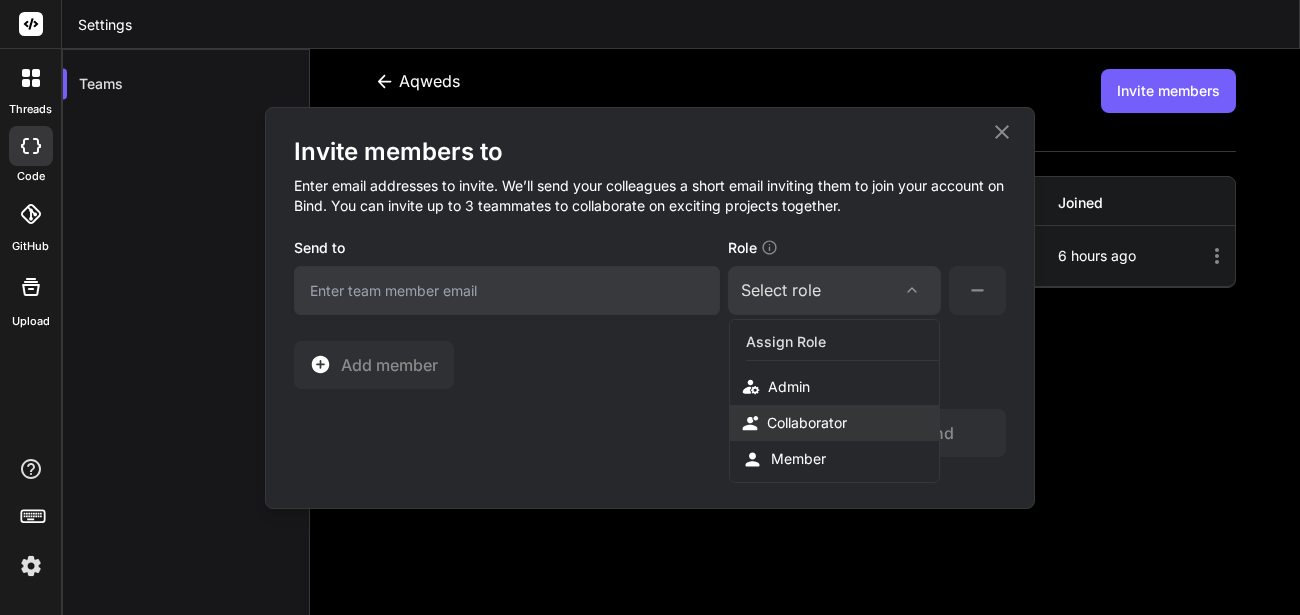 click on "Collaborator" at bounding box center [807, 423] 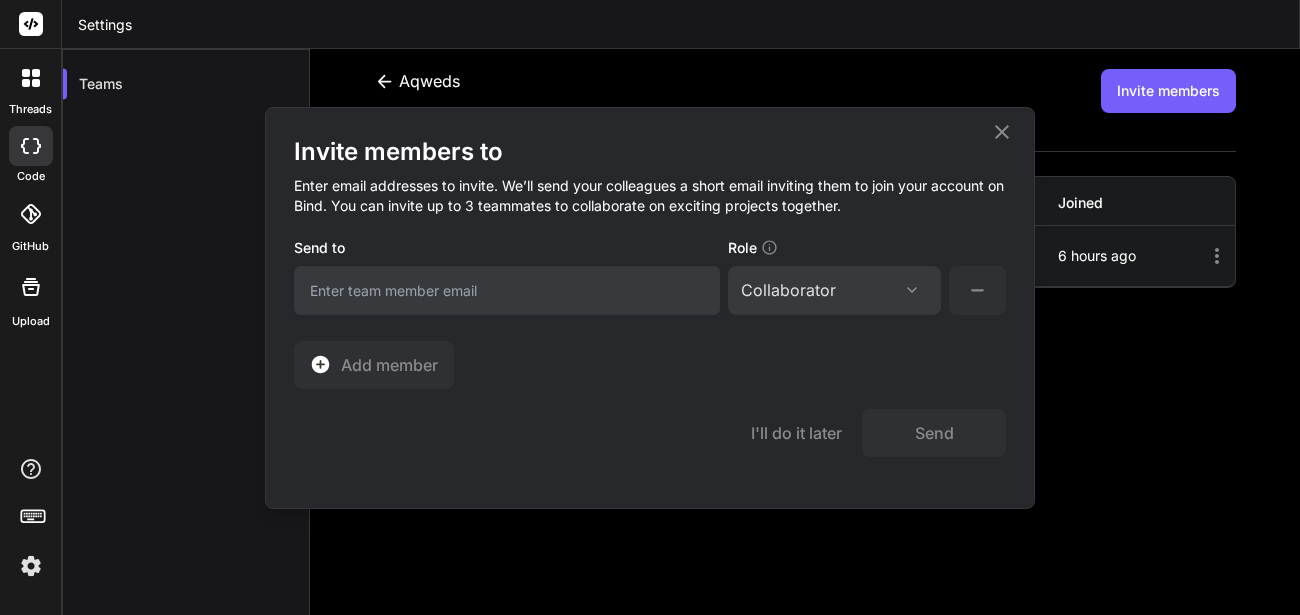 click 